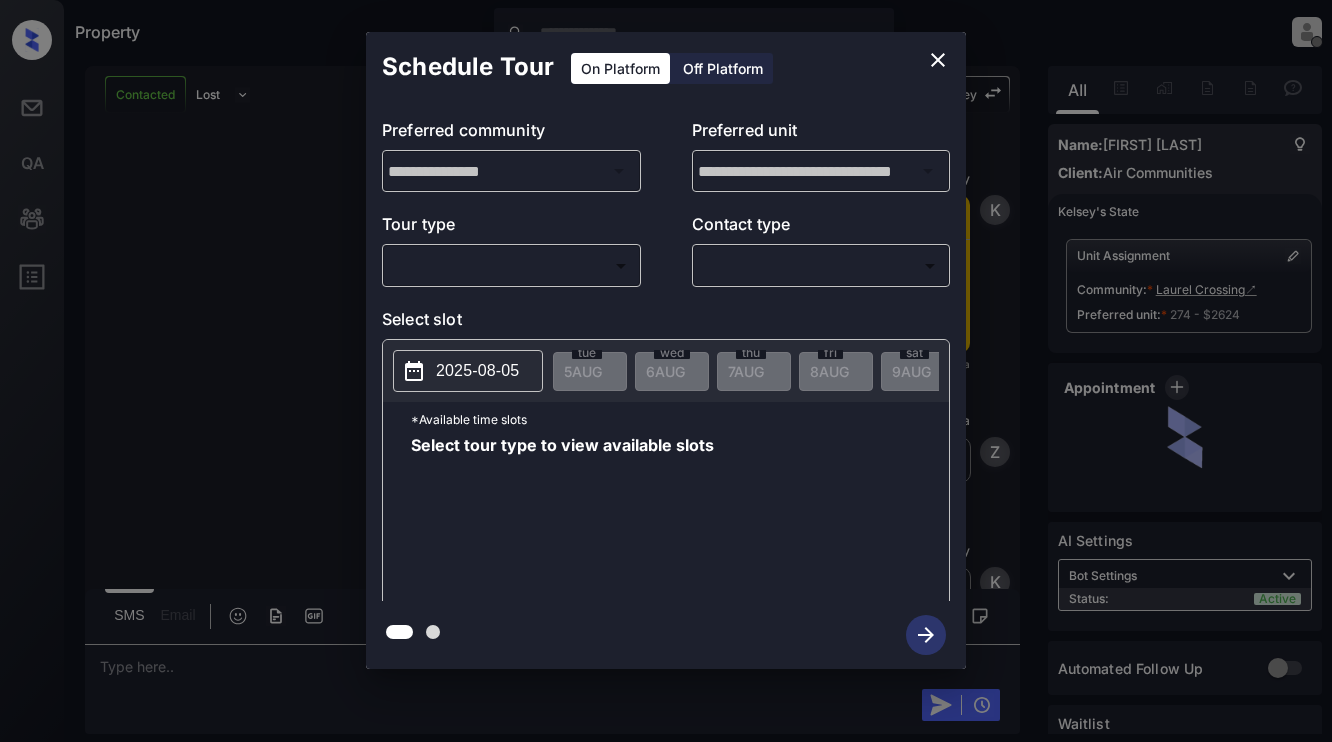 scroll, scrollTop: 0, scrollLeft: 0, axis: both 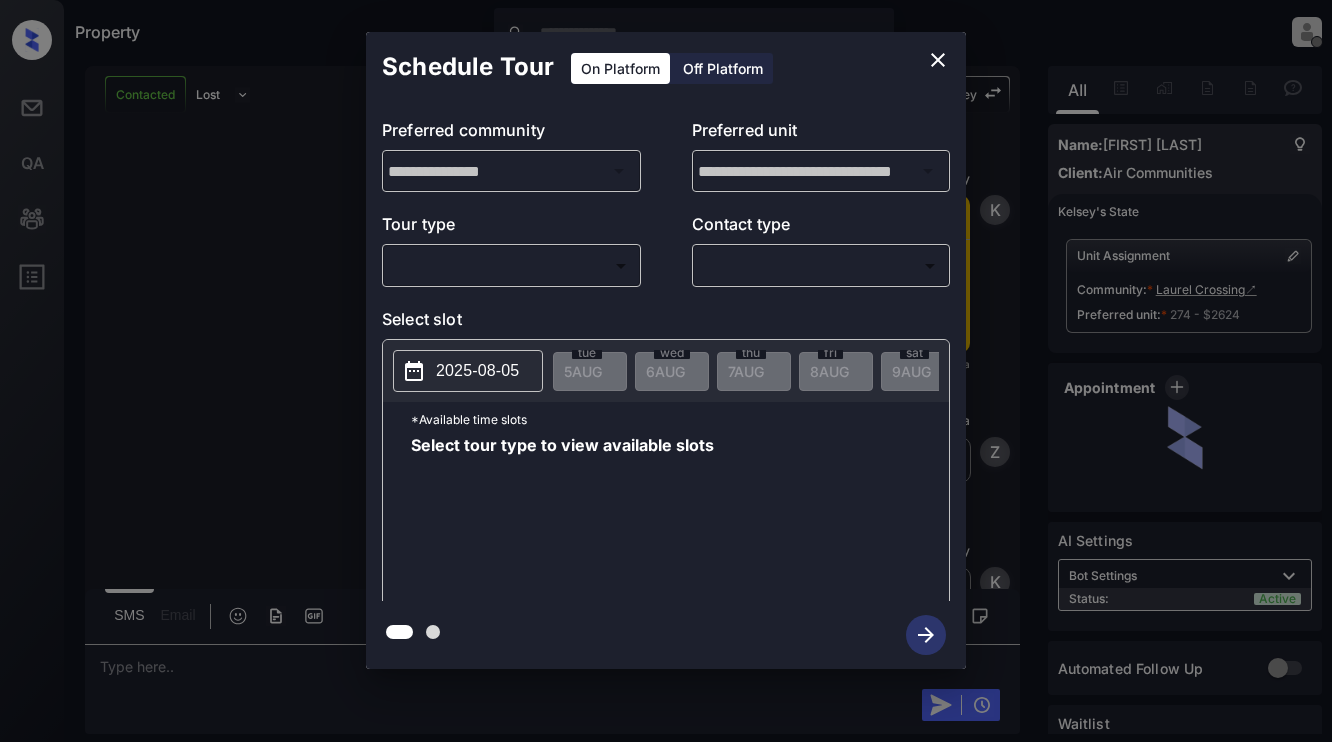 click on "Property Dominic Ceralde Offline Set yourself   online Set yourself   on break Profile Switch to  light  mode Sign out Contacted Lost Lead Sentiment: Angry Upon sliding the acknowledgement:  Lead will move to lost stage. * ​ SMS and call option will be set to opt out. AFM will be turned off for the lead. Kelsey New Message Kelsey Notes Note: <a href="https://conversation.getzuma.com/6891d017f65a706bf64b0141">https://conversation.getzuma.com/6891d017f65a706bf64b0141</a> - Paste this link into your browser to view Kelsey’s conversation with the prospect Aug 05, 2025 02:34 am  Sync'd w  entrata K New Message Zuma Lead transferred to leasing agent: kelsey Aug 05, 2025 02:34 am Z New Message Kelsey Due to the activation of disableLeadTransfer feature flag, Kelsey will no longer transfer ownership of this CRM guest card Aug 05, 2025 02:34 am K New Message Agent Lead created via emailParser in Inbound stage. Aug 05, 2025 02:34 am A New Message Agent AFM Request sent to Kelsey. Aug 05, 2025 02:34 am A New Message" at bounding box center [666, 371] 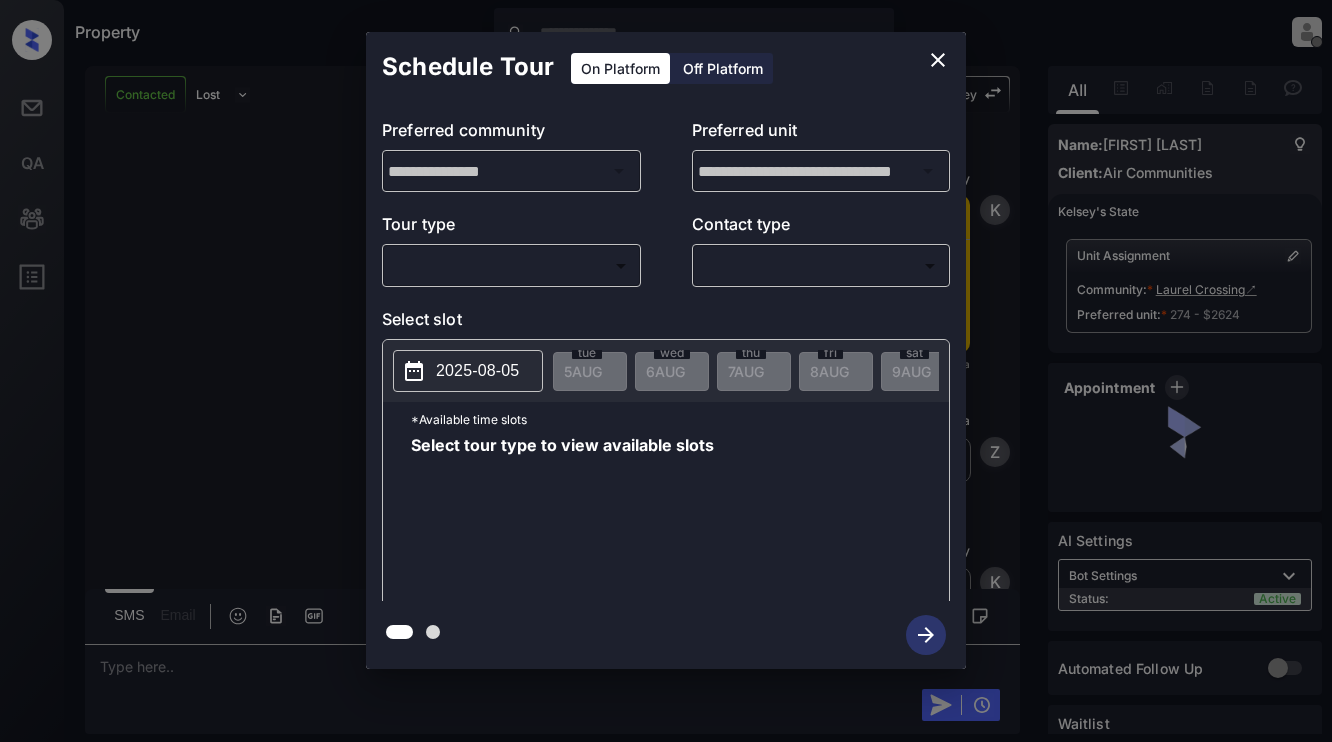 scroll, scrollTop: 1406, scrollLeft: 0, axis: vertical 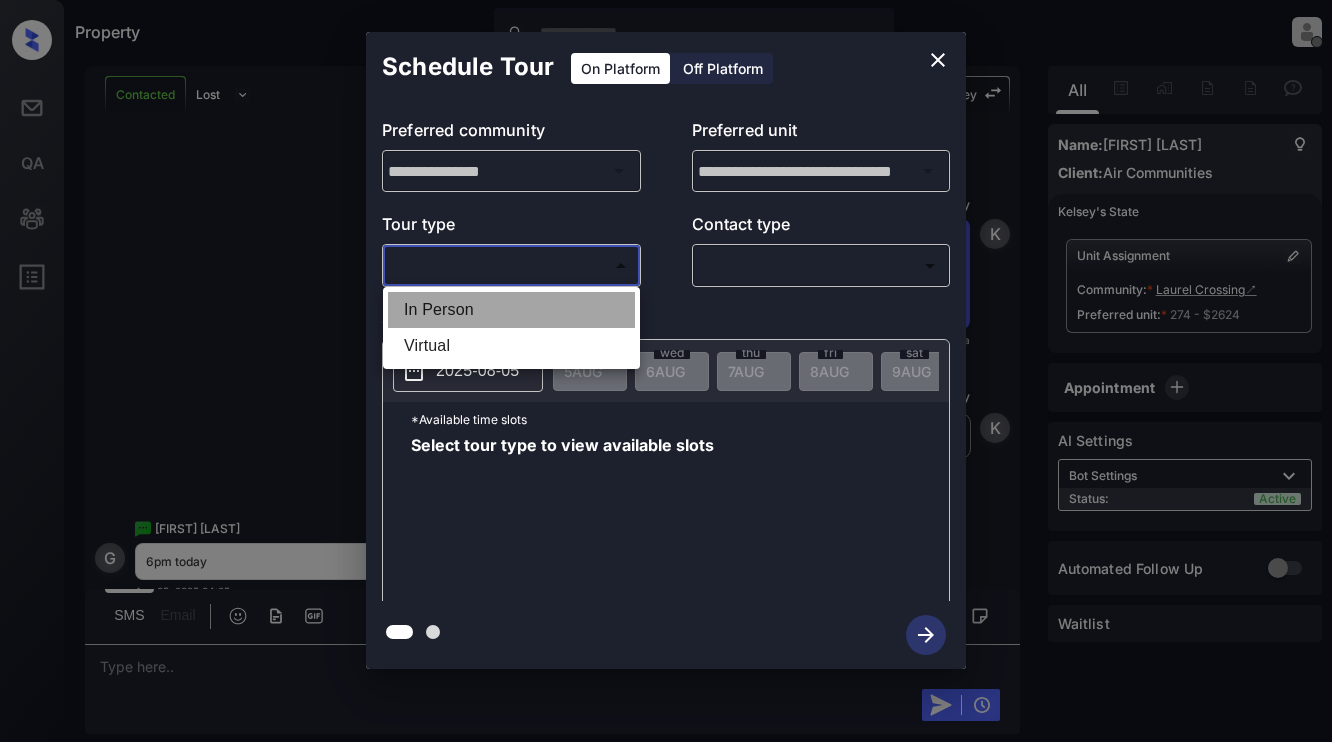 click on "In Person" at bounding box center [511, 310] 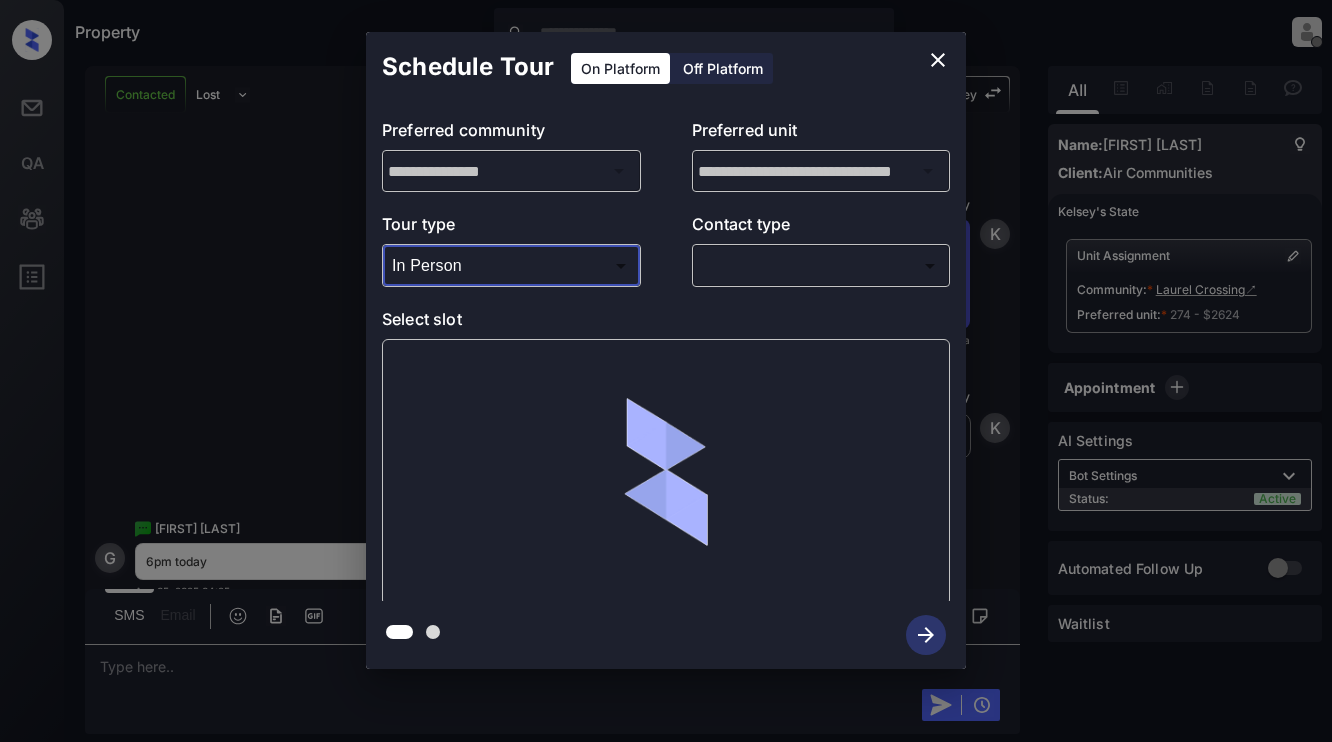 click on "Property Dominic Ceralde Offline Set yourself   online Set yourself   on break Profile Switch to  light  mode Sign out Contacted Lost Lead Sentiment: Angry Upon sliding the acknowledgement:  Lead will move to lost stage. * ​ SMS and call option will be set to opt out. AFM will be turned off for the lead. Kelsey New Message Kelsey Notes Note: <a href="https://conversation.getzuma.com/6891d017f65a706bf64b0141">https://conversation.getzuma.com/6891d017f65a706bf64b0141</a> - Paste this link into your browser to view Kelsey’s conversation with the prospect Aug 05, 2025 02:34 am  Sync'd w  entrata K New Message Zuma Lead transferred to leasing agent: kelsey Aug 05, 2025 02:34 am Z New Message Kelsey Due to the activation of disableLeadTransfer feature flag, Kelsey will no longer transfer ownership of this CRM guest card Aug 05, 2025 02:34 am K New Message Agent Lead created via emailParser in Inbound stage. Aug 05, 2025 02:34 am A New Message Agent AFM Request sent to Kelsey. Aug 05, 2025 02:34 am A New Message" at bounding box center (666, 371) 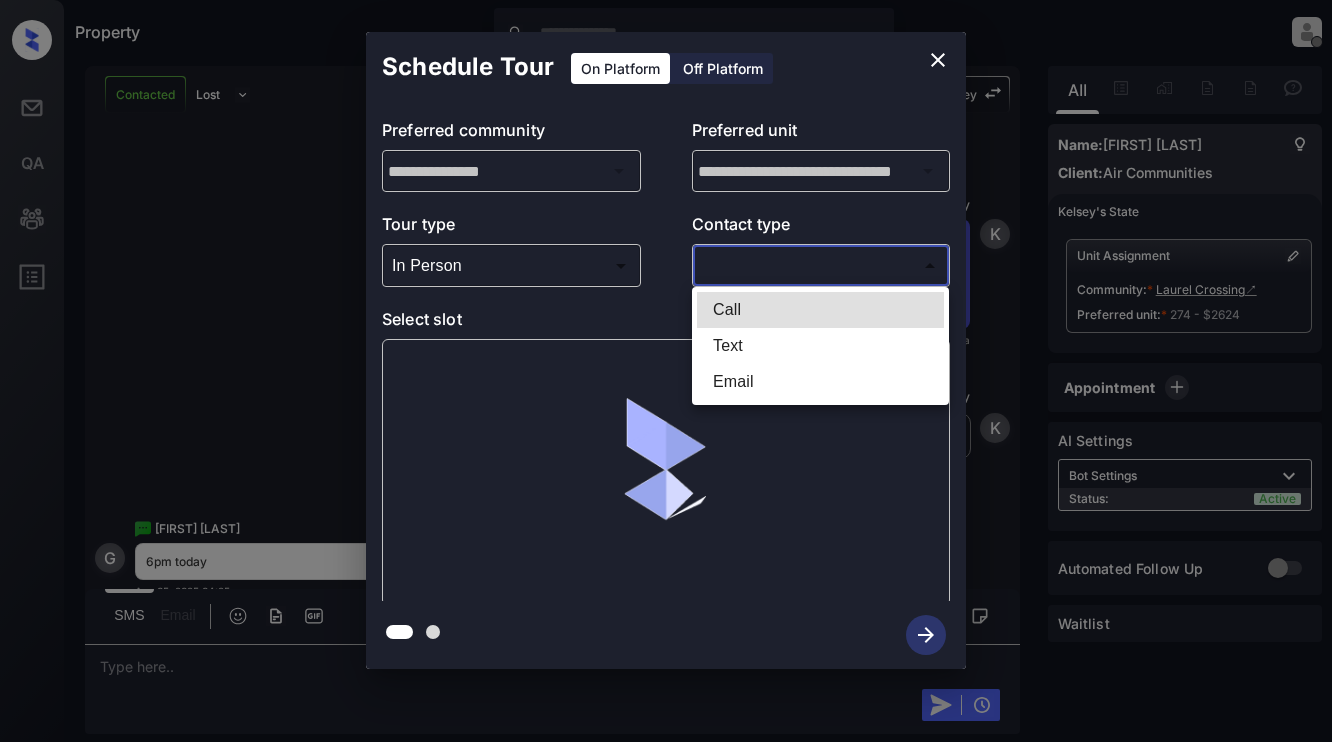 click on "Text" at bounding box center [820, 346] 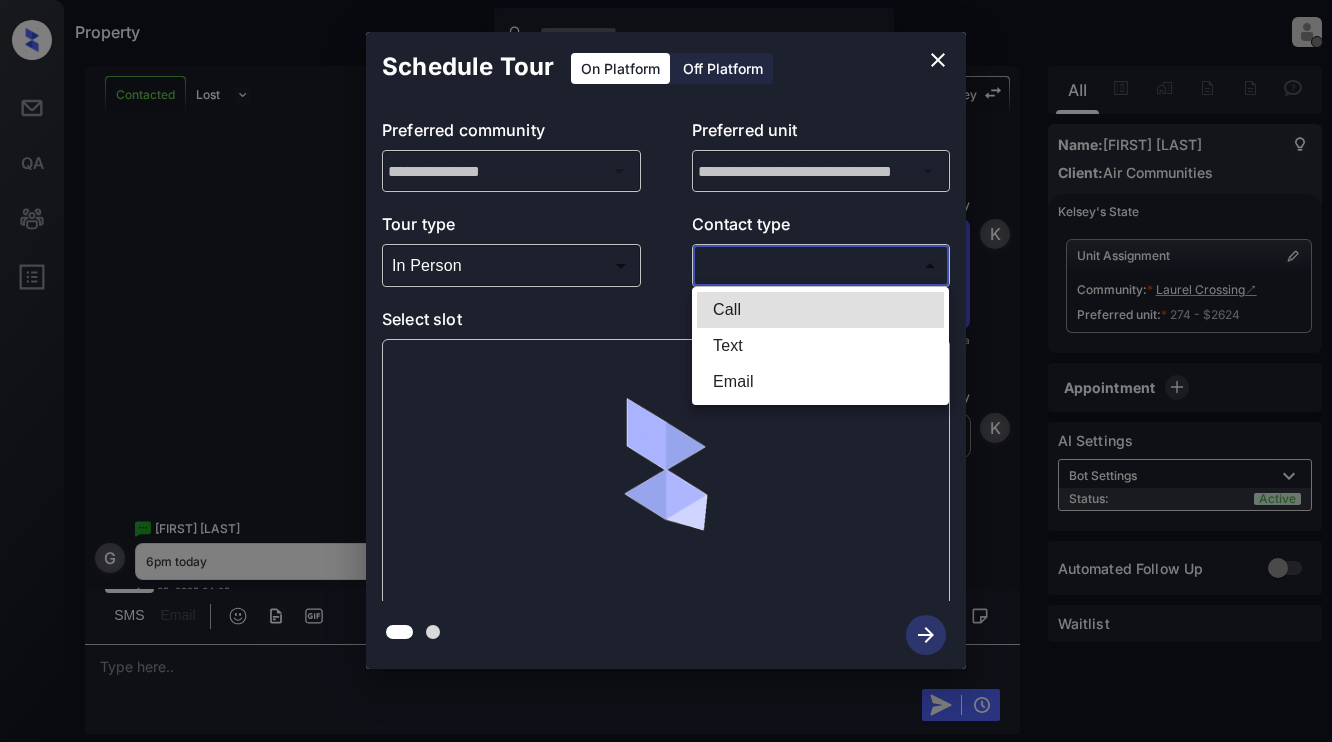type on "****" 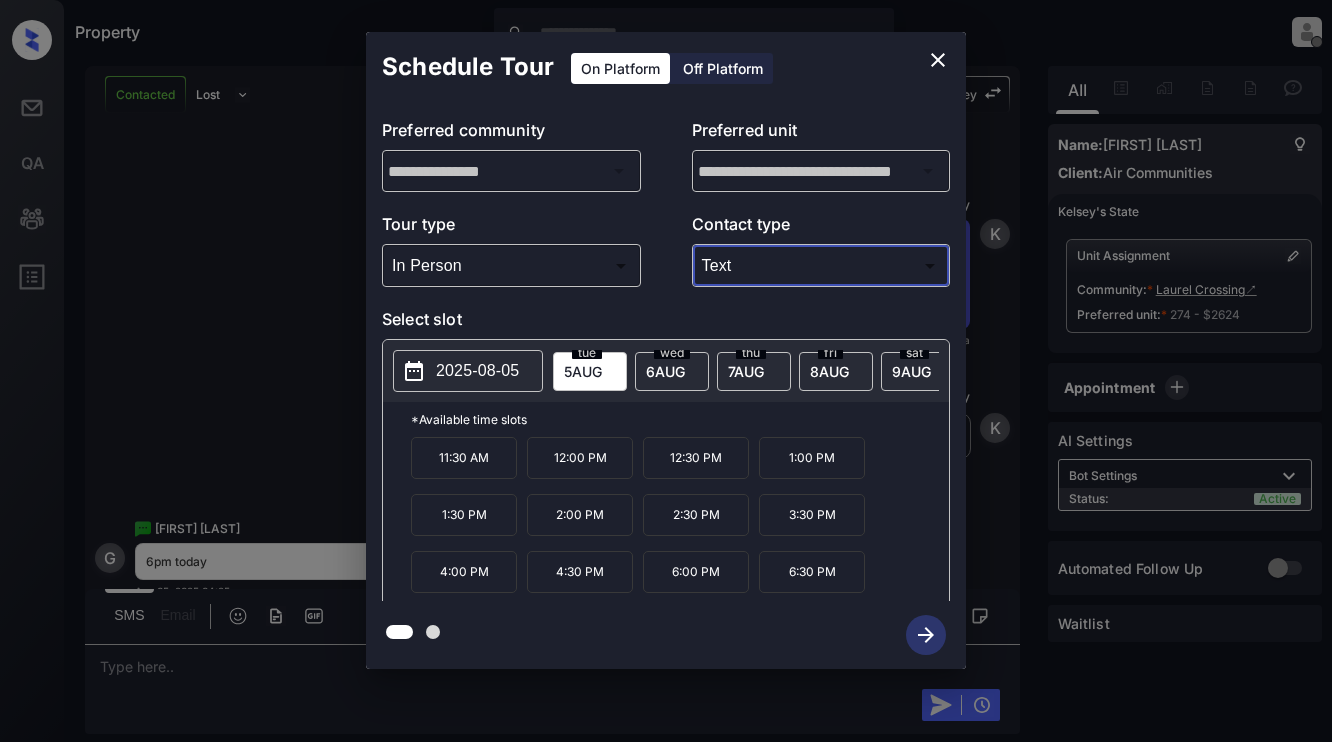 click on "6:00 PM" at bounding box center [696, 572] 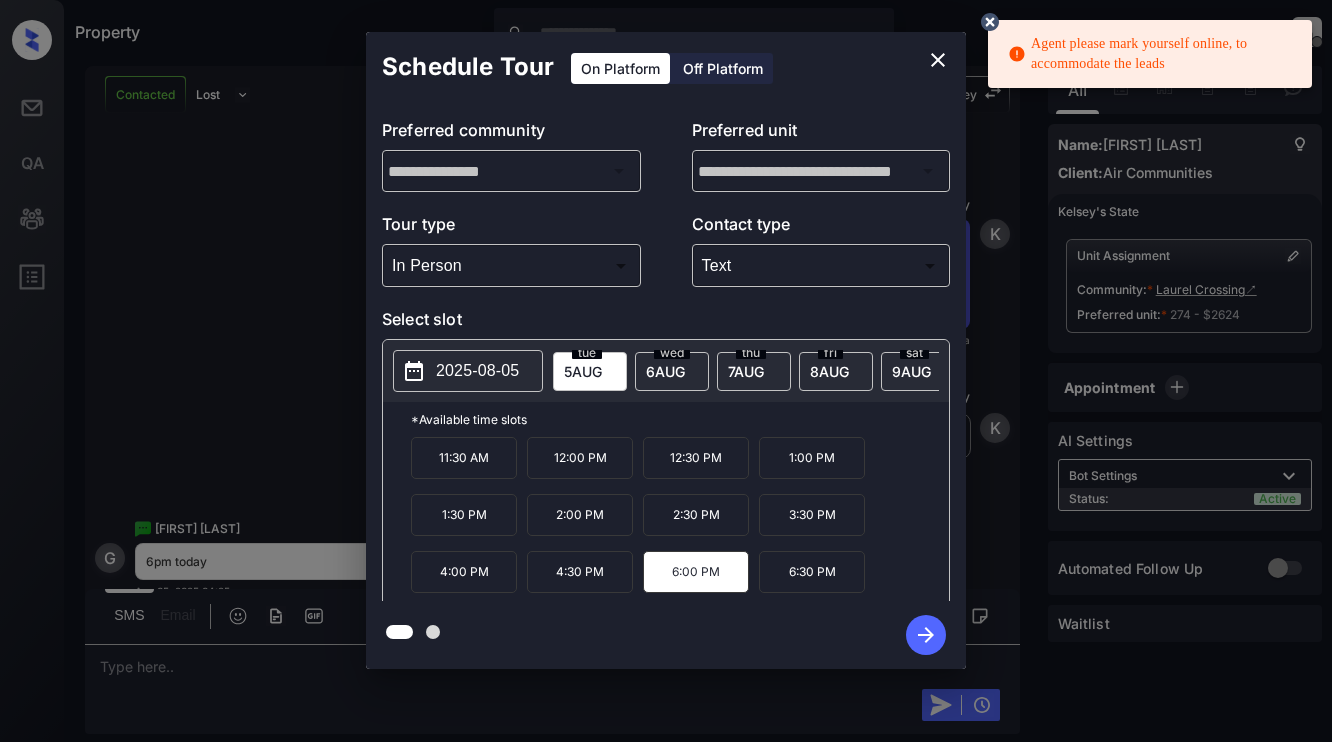 click on "**********" at bounding box center (666, 350) 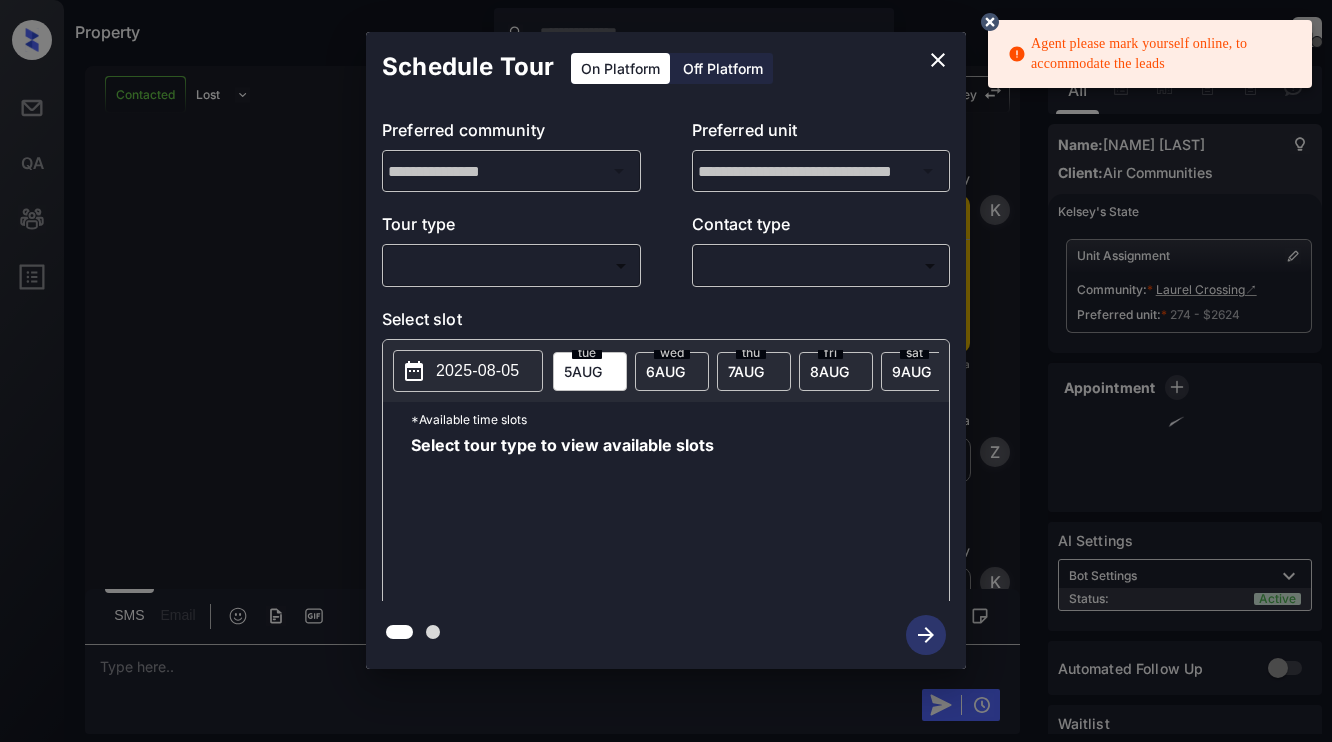 scroll, scrollTop: 0, scrollLeft: 0, axis: both 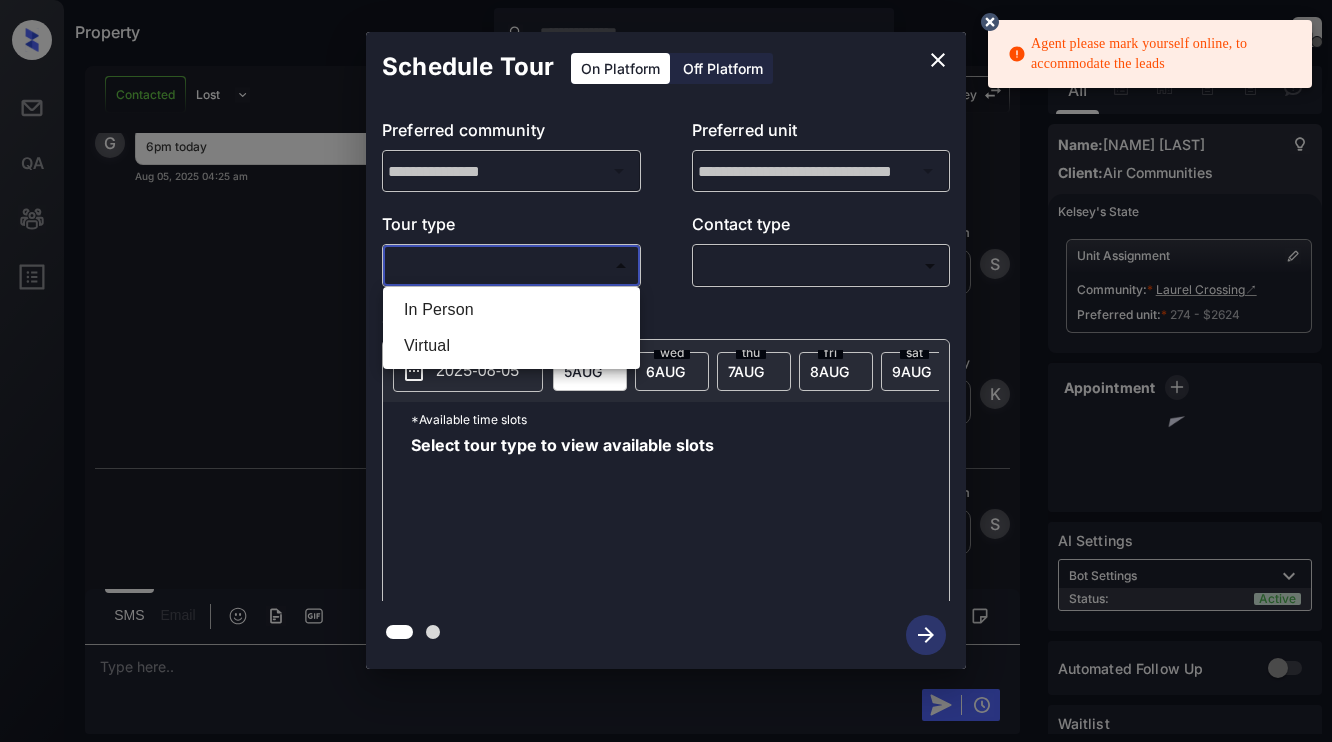 click on "Agent please mark yourself online, to accommodate the leads Property [AGENT_NAME] Offline Set yourself   online Set yourself   on break Profile Switch to  light  mode Sign out Contacted Lost Lead Sentiment: Angry Upon sliding the acknowledgement:  Lead will move to lost stage. * ​ SMS and call option will be set to opt out. AFM will be turned off for the lead. [AGENT_NAME] New Message [AGENT_NAME] Notes Note:  - Paste this link into your browser to view [AGENT_NAME]’s conversation with the prospect [DATE] [TIME]  Sync'd w  entrata [AGENT_NAME] New Message Zuma Lead transferred to leasing agent: [AGENT_NAME] [DATE] [TIME] Z New Message [AGENT_NAME] Due to the activation of disableLeadTransfer feature flag, [AGENT_NAME] will no longer transfer ownership of this CRM guest card [DATE] [TIME] K New Message Agent Lead created via emailParser in Inbound stage. [DATE] [TIME] A New Message Agent A A" at bounding box center (666, 371) 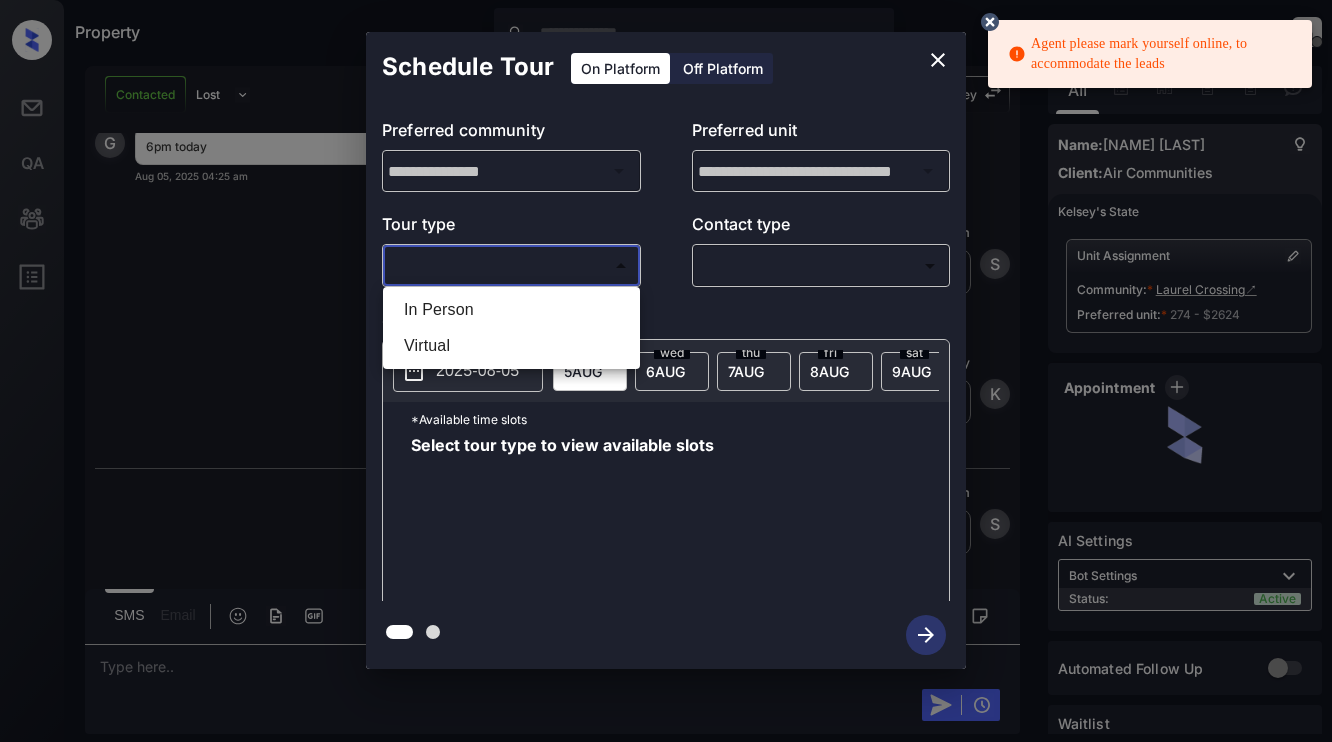 click on "In Person" at bounding box center (511, 310) 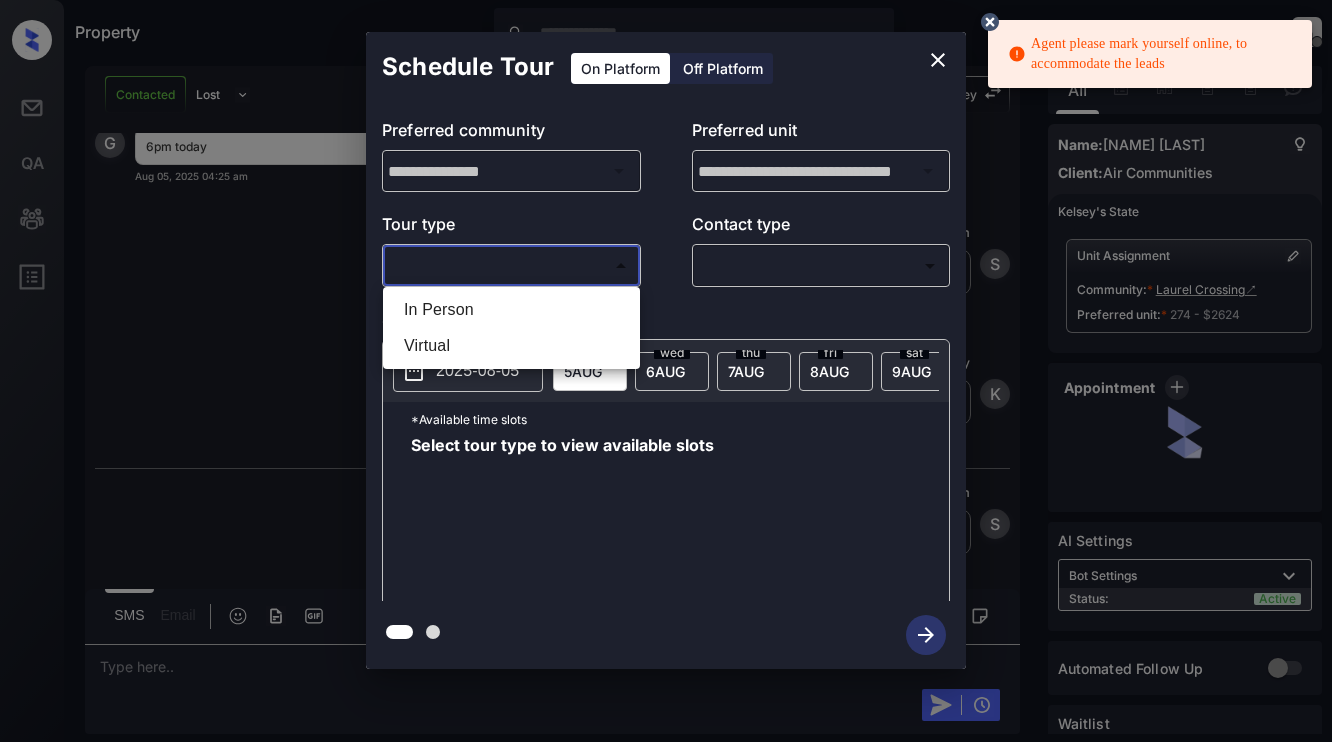 type on "********" 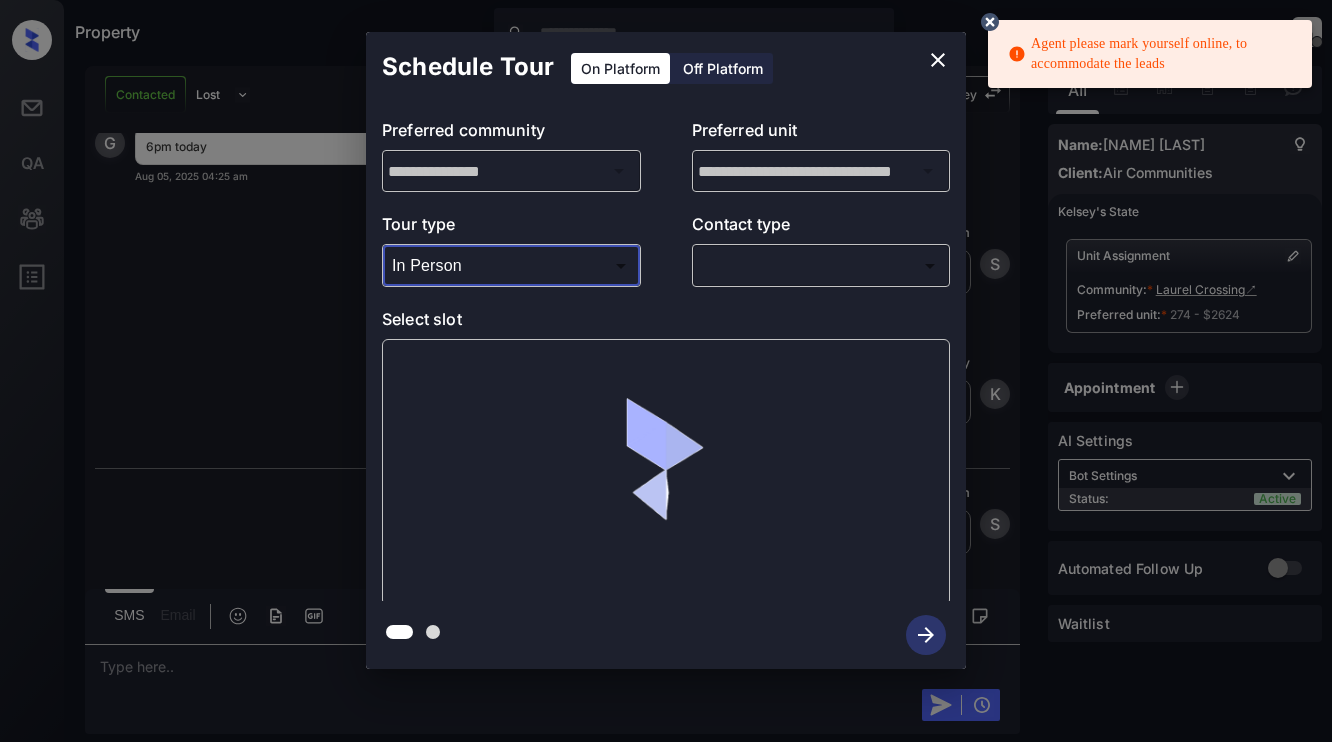 click on "Agent please mark yourself online, to accommodate the leads Property Dominic Ceralde Offline Set yourself   online Set yourself   on break Profile Switch to  light  mode Sign out Contacted Lost Lead Sentiment: Angry Upon sliding the acknowledgement:  Lead will move to lost stage. * ​ SMS and call option will be set to opt out. AFM will be turned off for the lead. Kelsey New Message Kelsey Notes Note: <a href="https://conversation.getzuma.com/6891d017f65a706bf64b0141">https://conversation.getzuma.com/6891d017f65a706bf64b0141</a> - Paste this link into your browser to view Kelsey’s conversation with the prospect Aug 05, 2025 02:34 am  Sync'd w  entrata K New Message Zuma Lead transferred to leasing agent: kelsey Aug 05, 2025 02:34 am Z New Message Kelsey Due to the activation of disableLeadTransfer feature flag, Kelsey will no longer transfer ownership of this CRM guest card Aug 05, 2025 02:34 am K New Message Agent Lead created via emailParser in Inbound stage. Aug 05, 2025 02:34 am A New Message Agent A A" at bounding box center (666, 371) 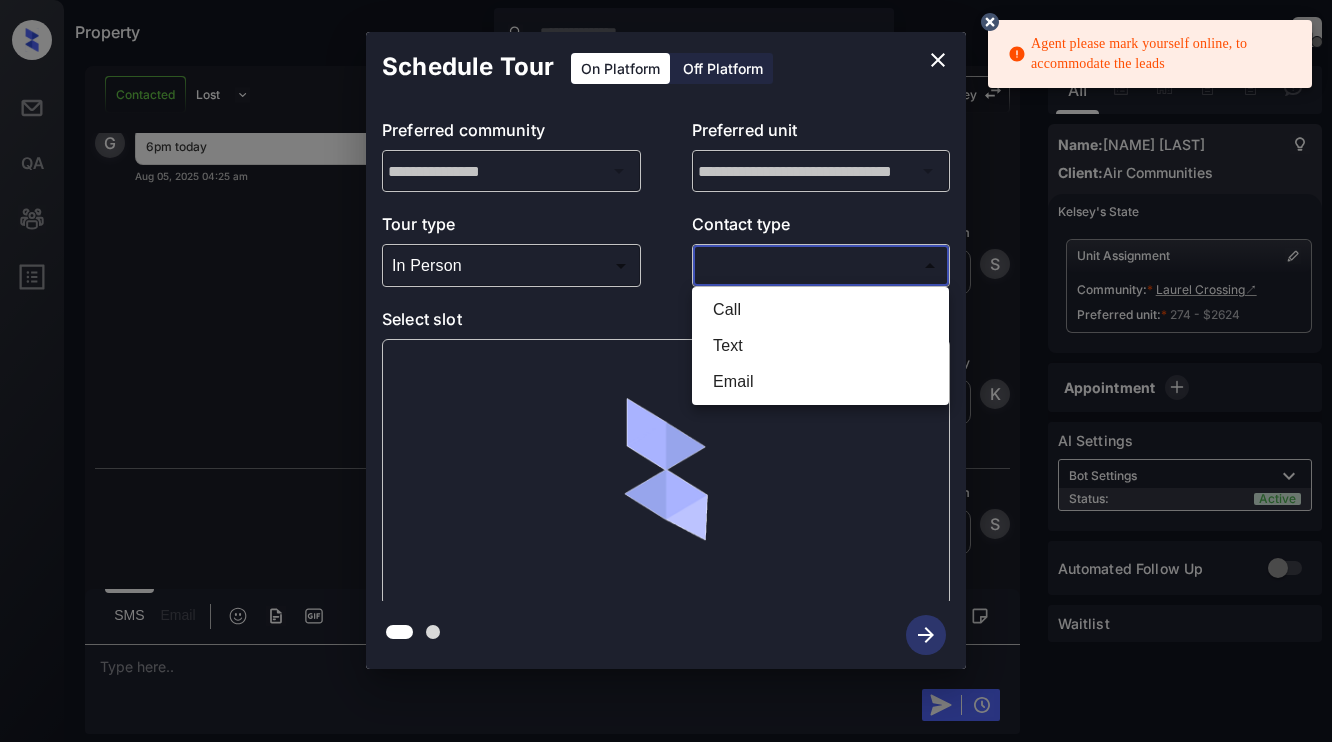 click on "Text" at bounding box center (820, 346) 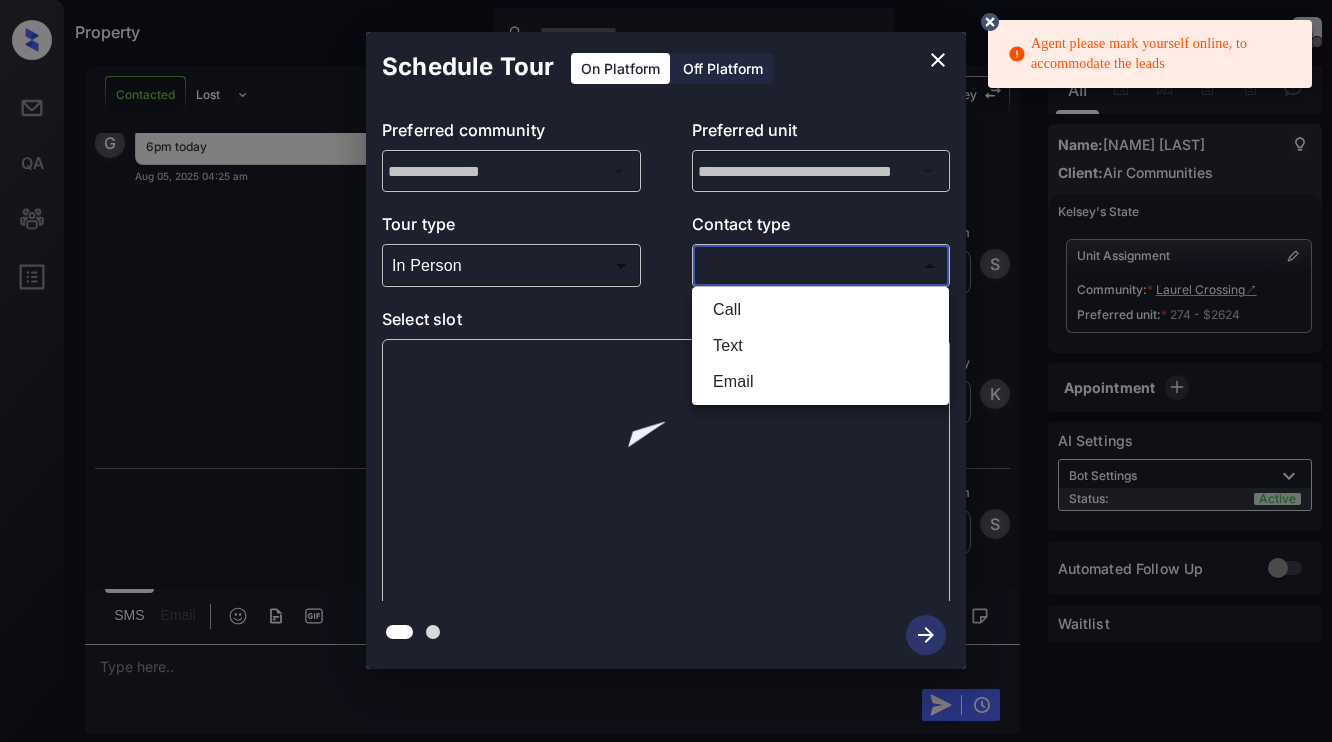 type on "****" 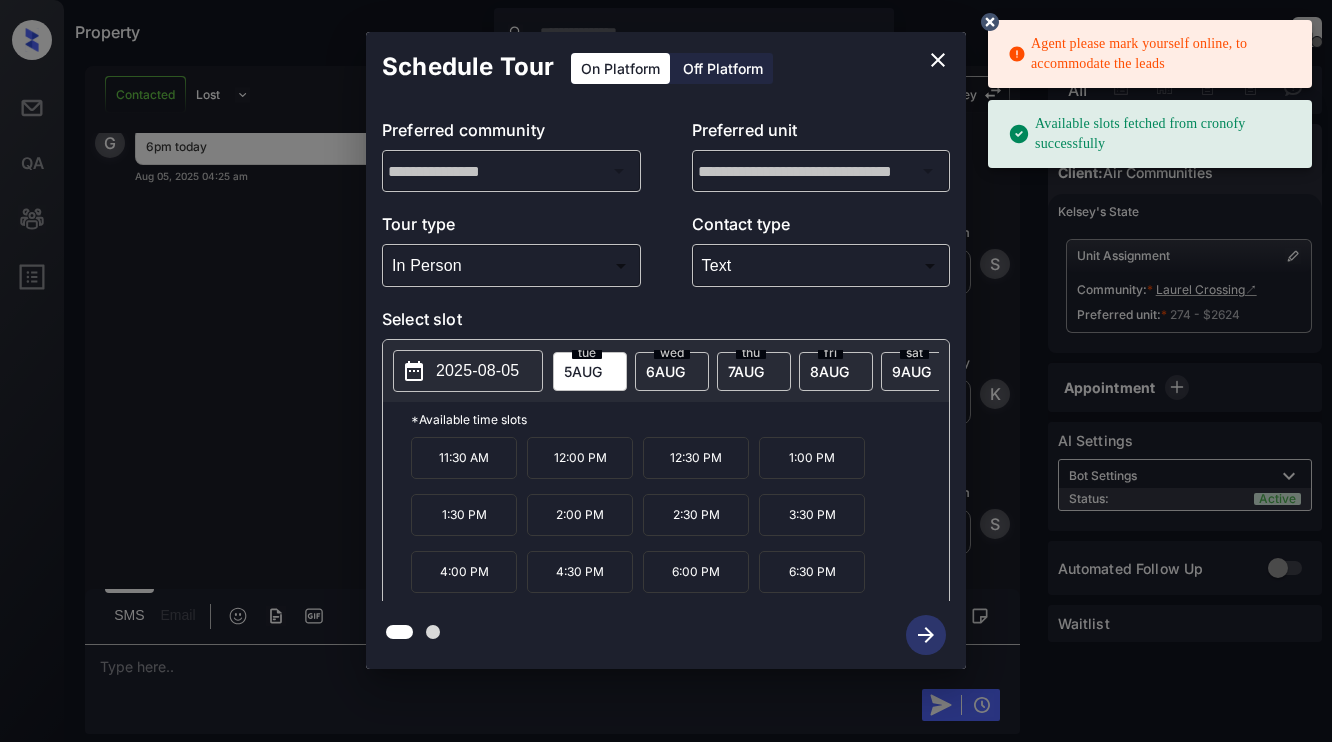click on "6:00 PM" at bounding box center (696, 572) 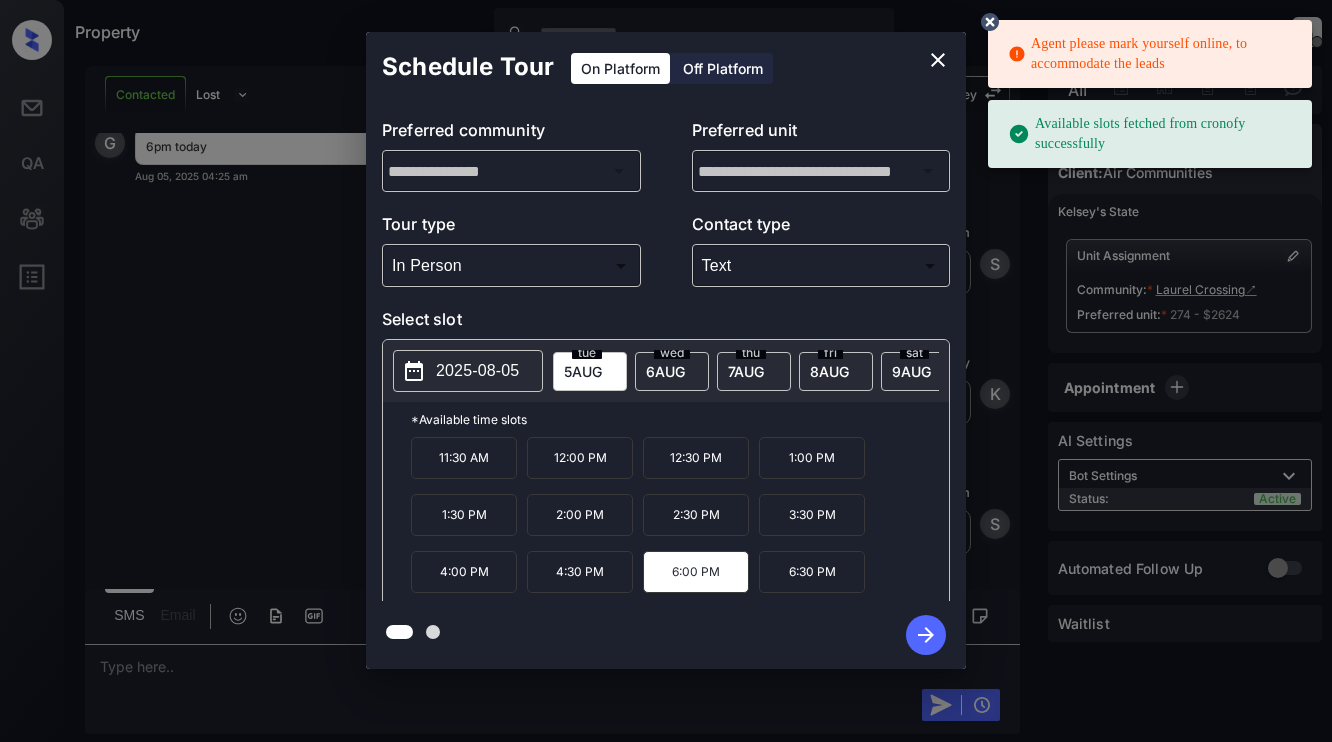 click 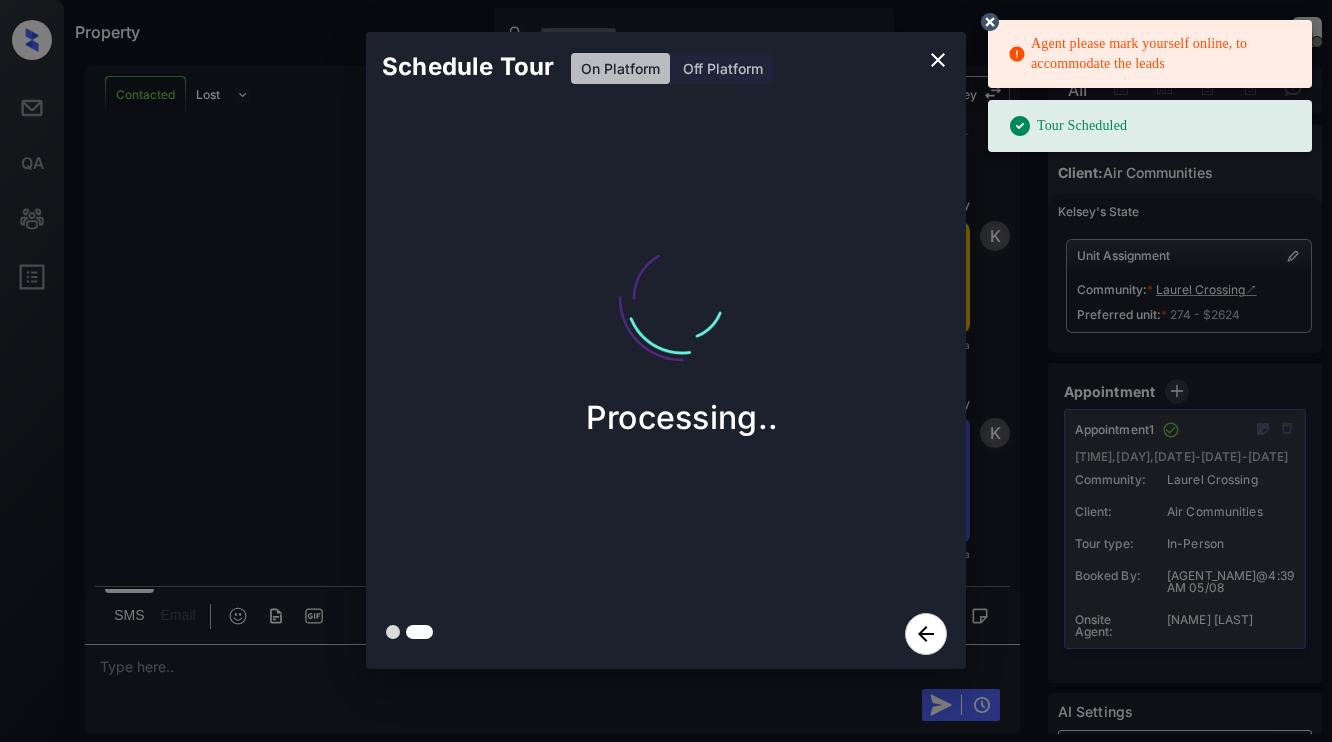 scroll, scrollTop: 2506, scrollLeft: 0, axis: vertical 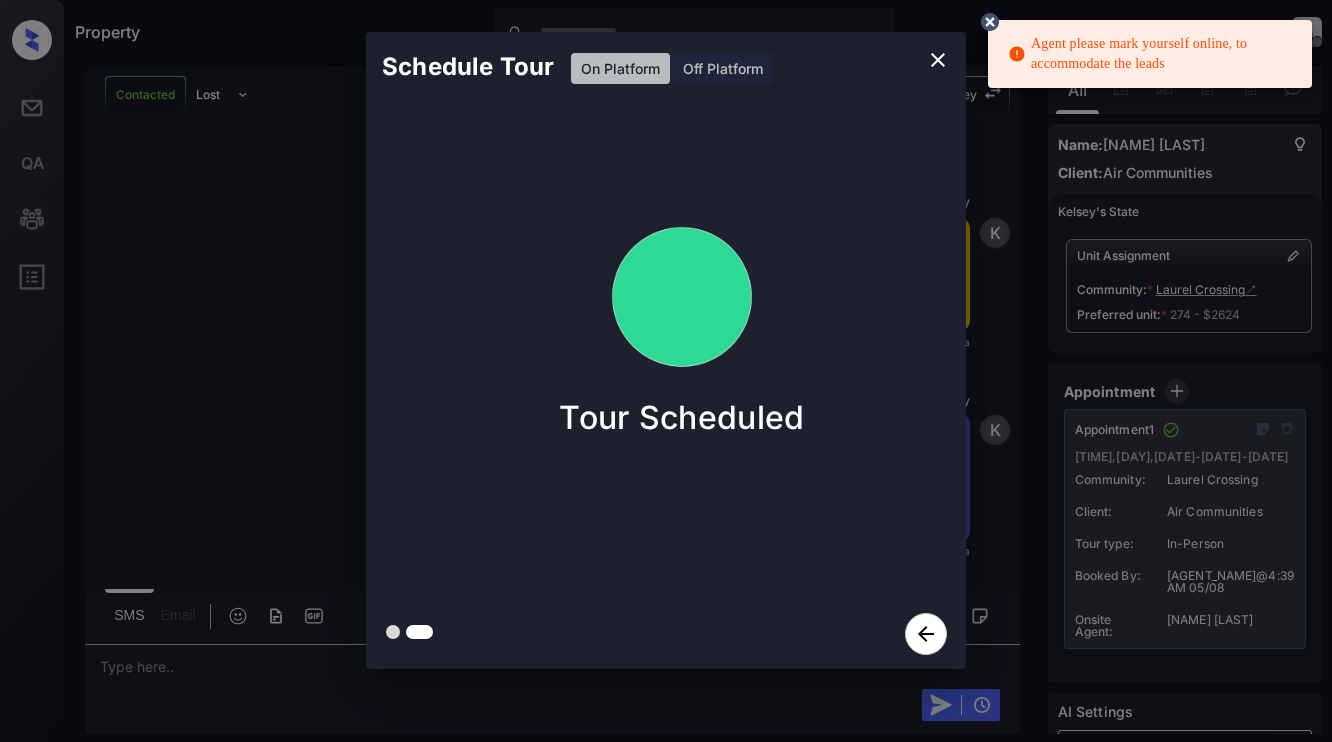 click on "Schedule Tour On Platform Off Platform Tour Scheduled" at bounding box center [666, 350] 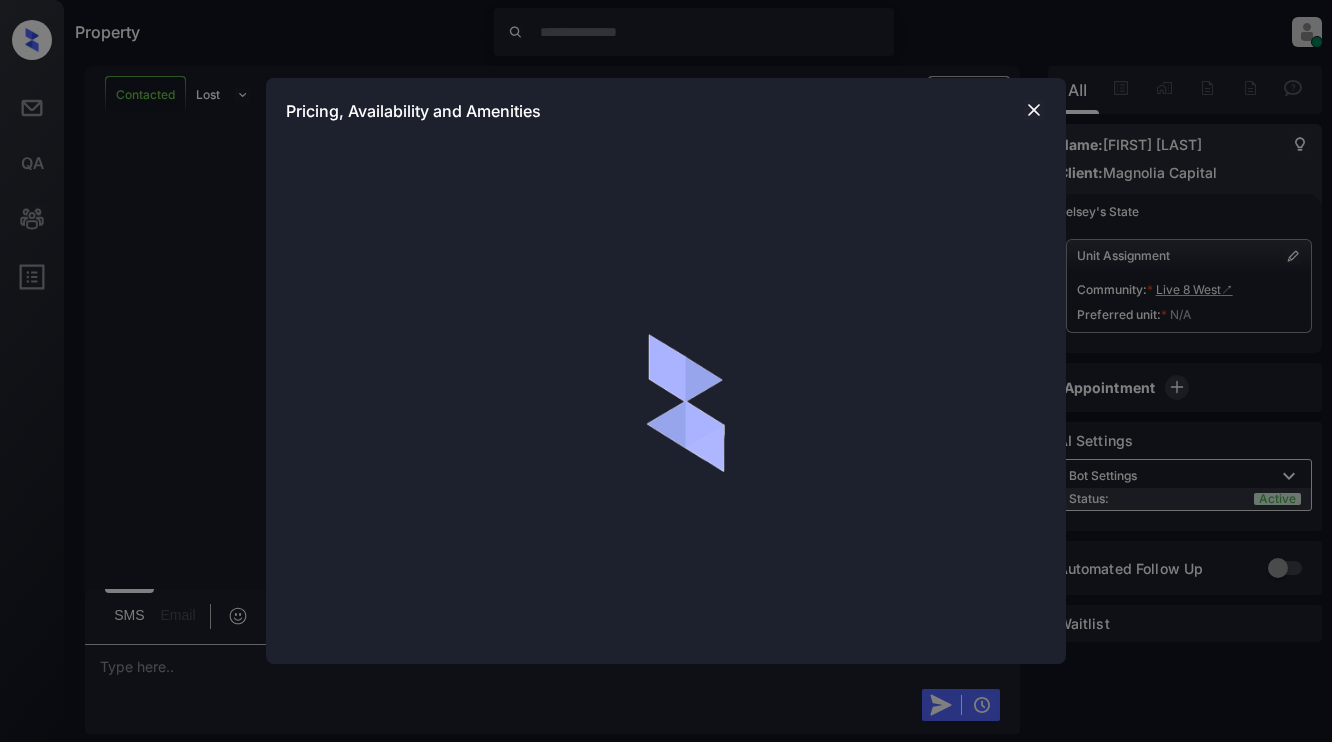 scroll, scrollTop: 0, scrollLeft: 0, axis: both 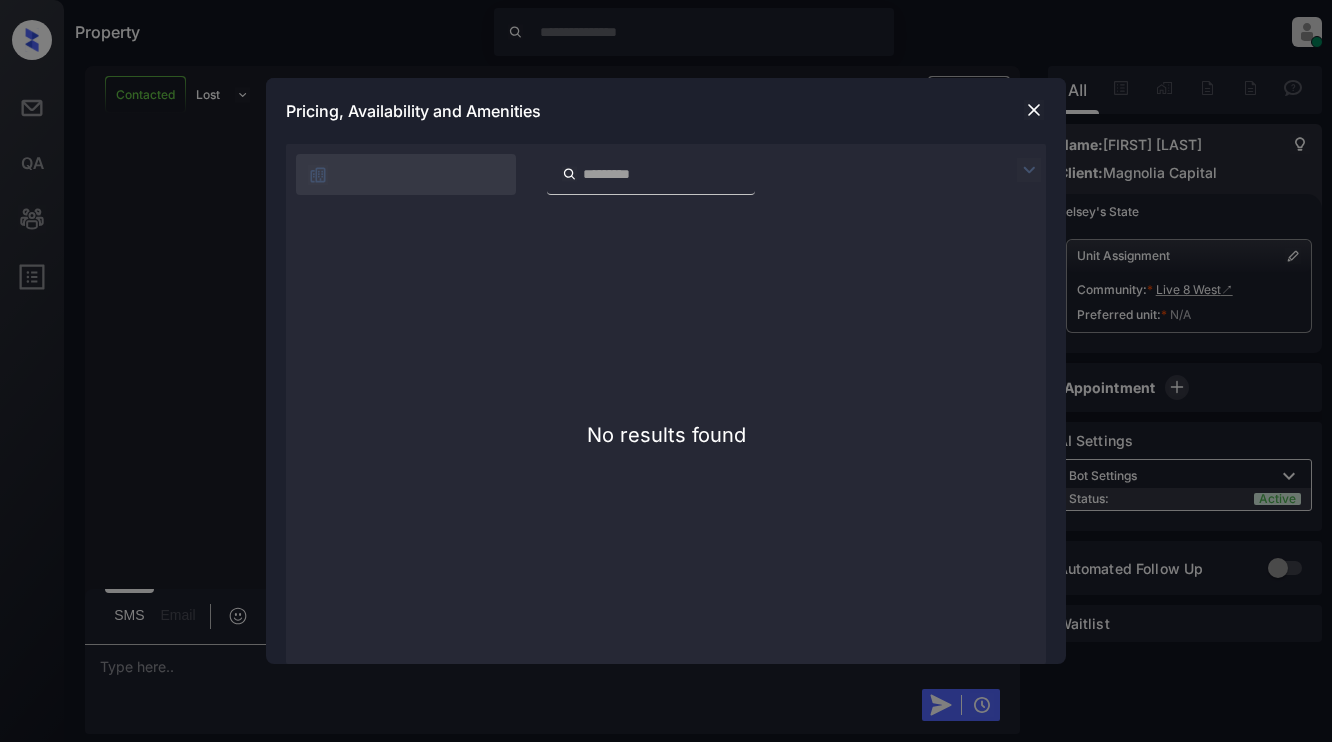click at bounding box center (1034, 110) 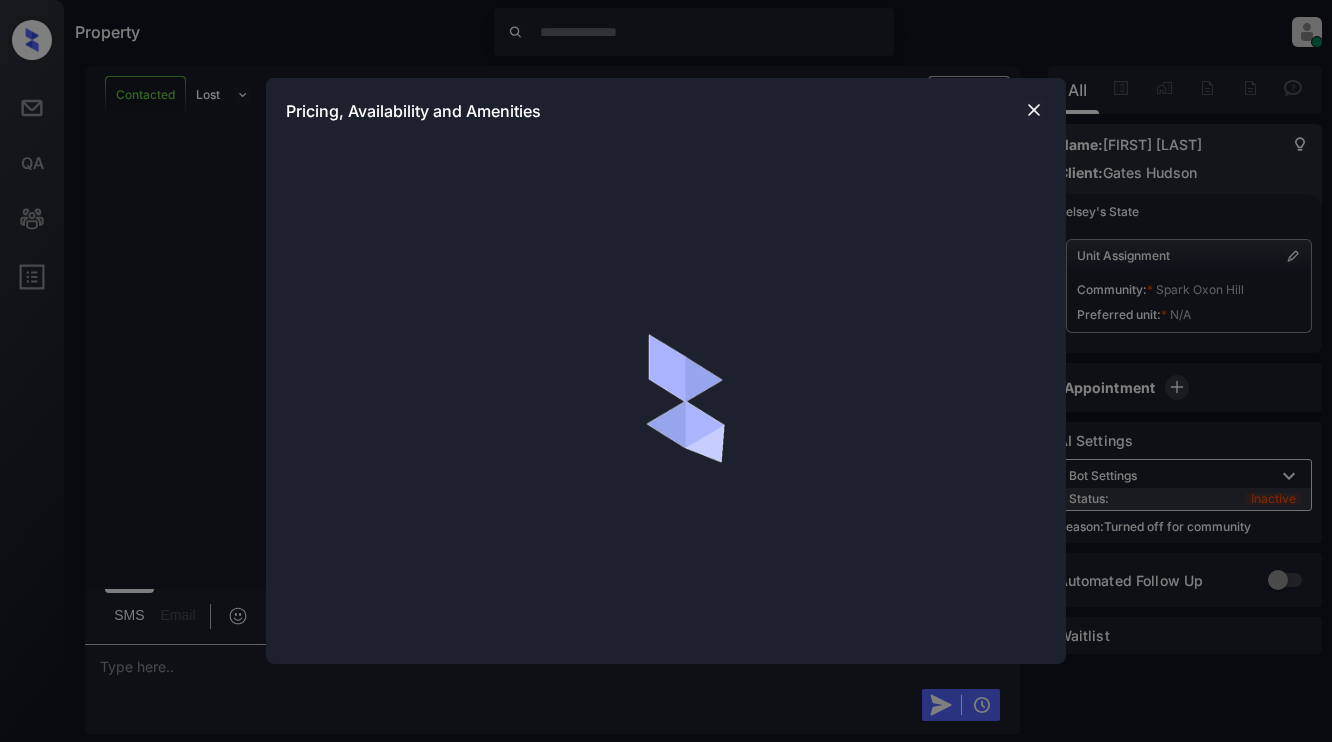 scroll, scrollTop: 0, scrollLeft: 0, axis: both 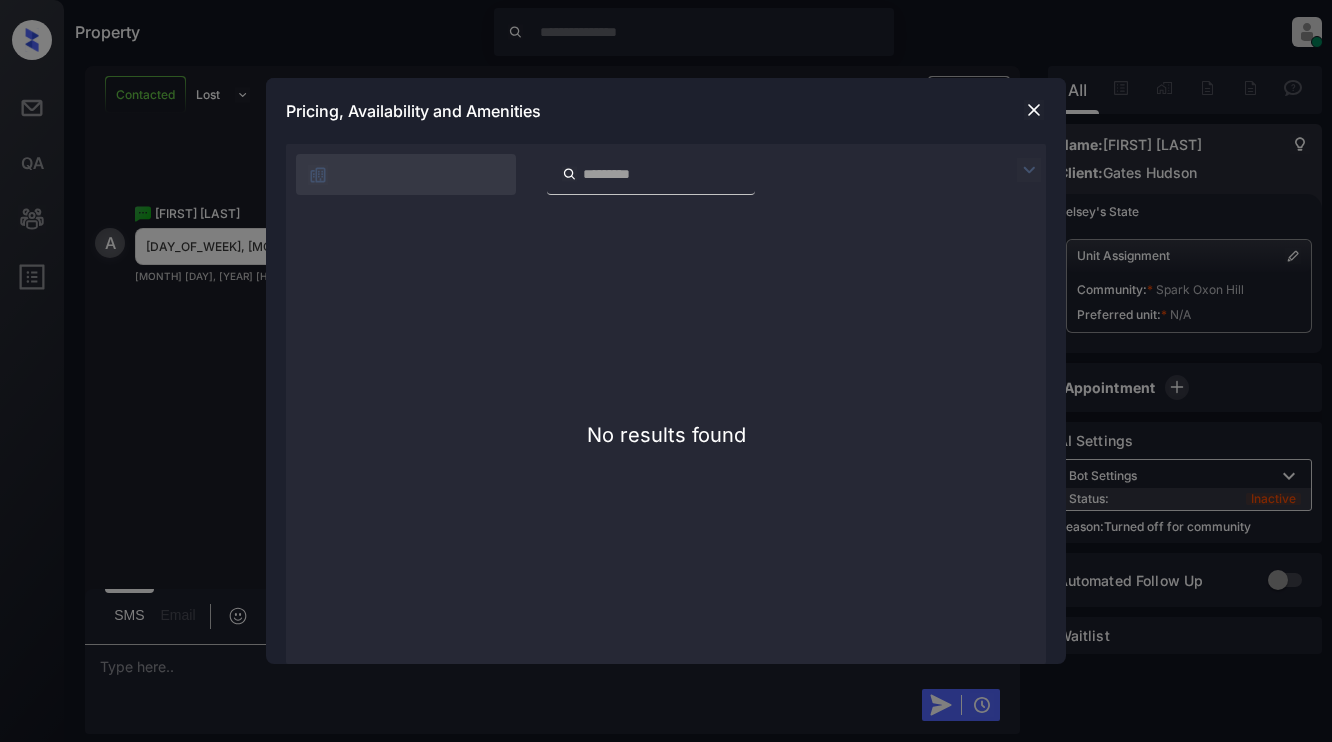 click at bounding box center (1034, 110) 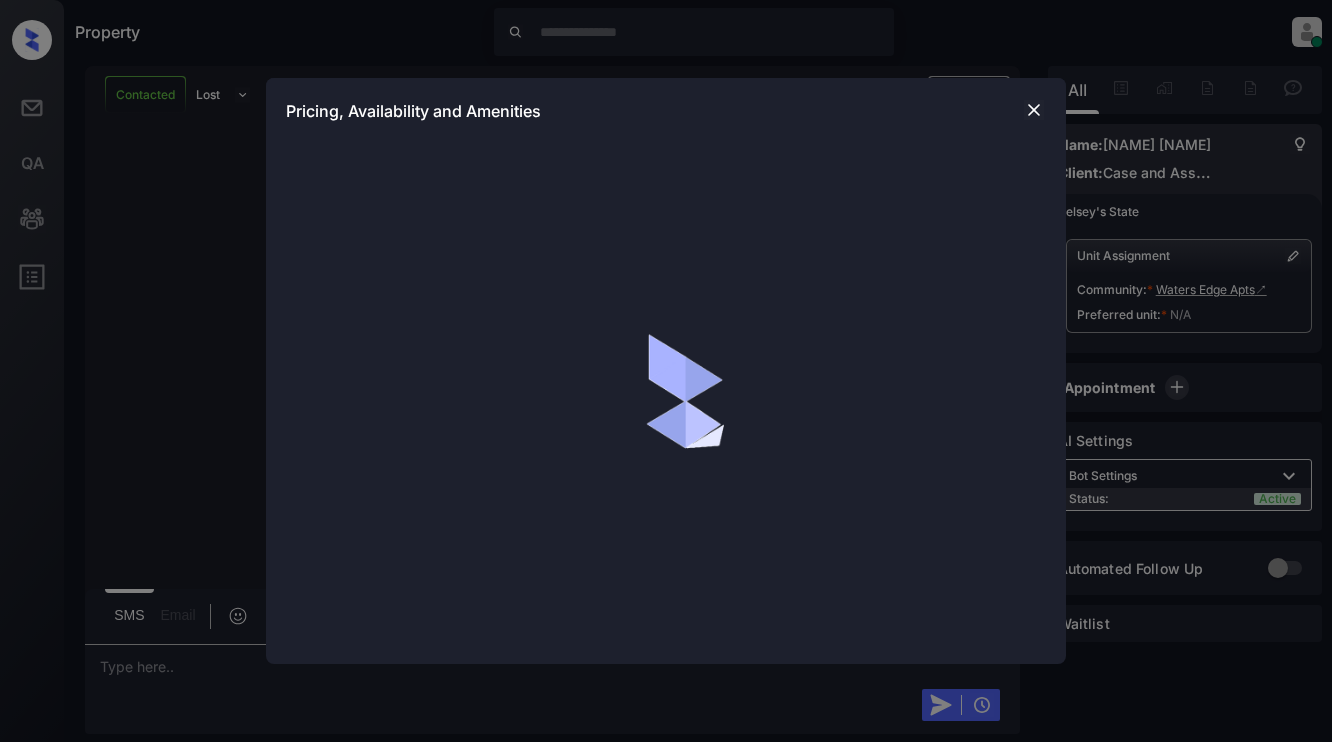 scroll, scrollTop: 0, scrollLeft: 0, axis: both 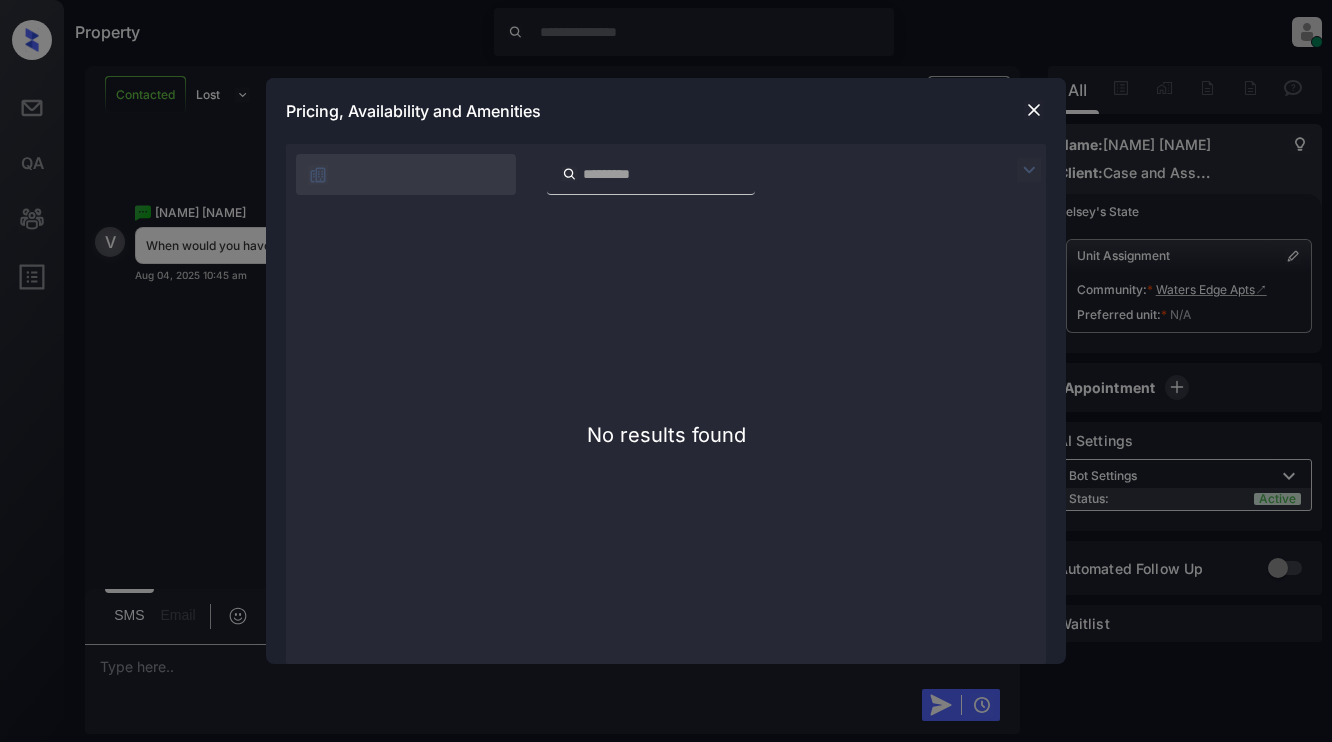 click at bounding box center (1034, 110) 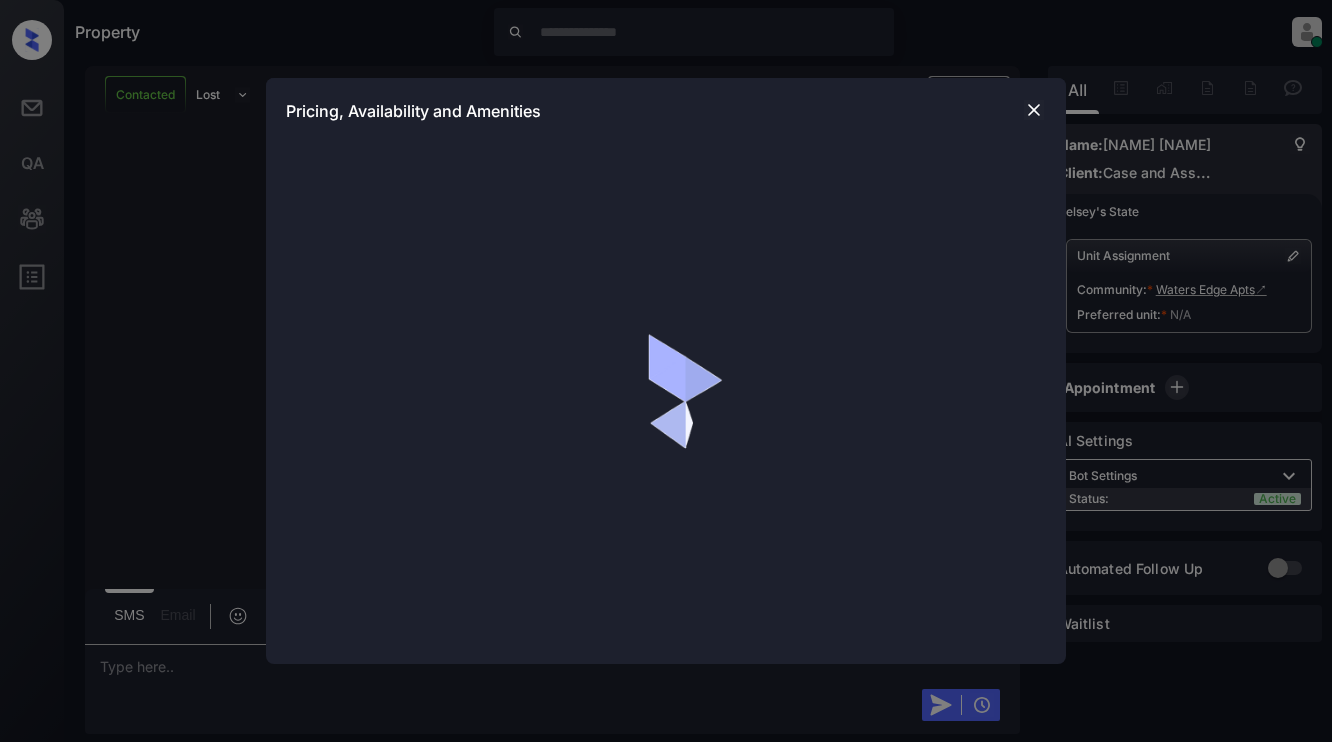 scroll, scrollTop: 0, scrollLeft: 0, axis: both 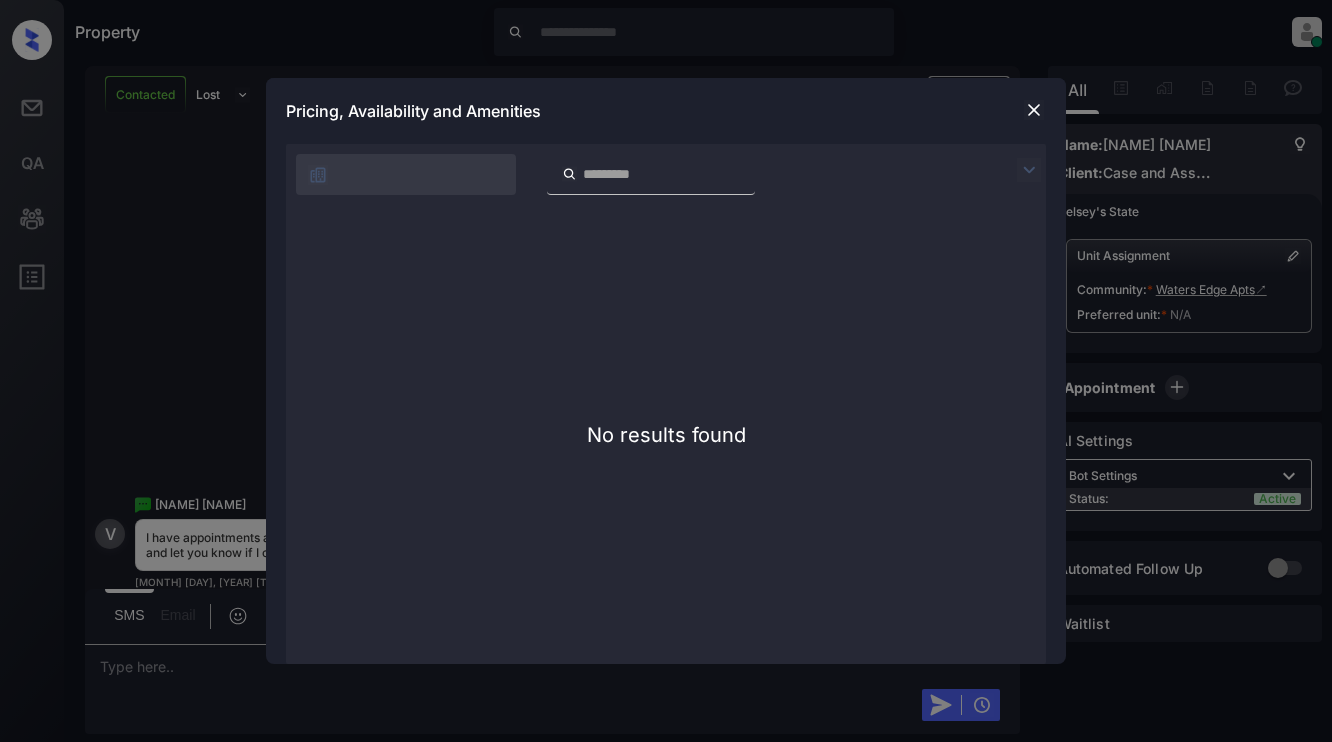 click at bounding box center [1034, 110] 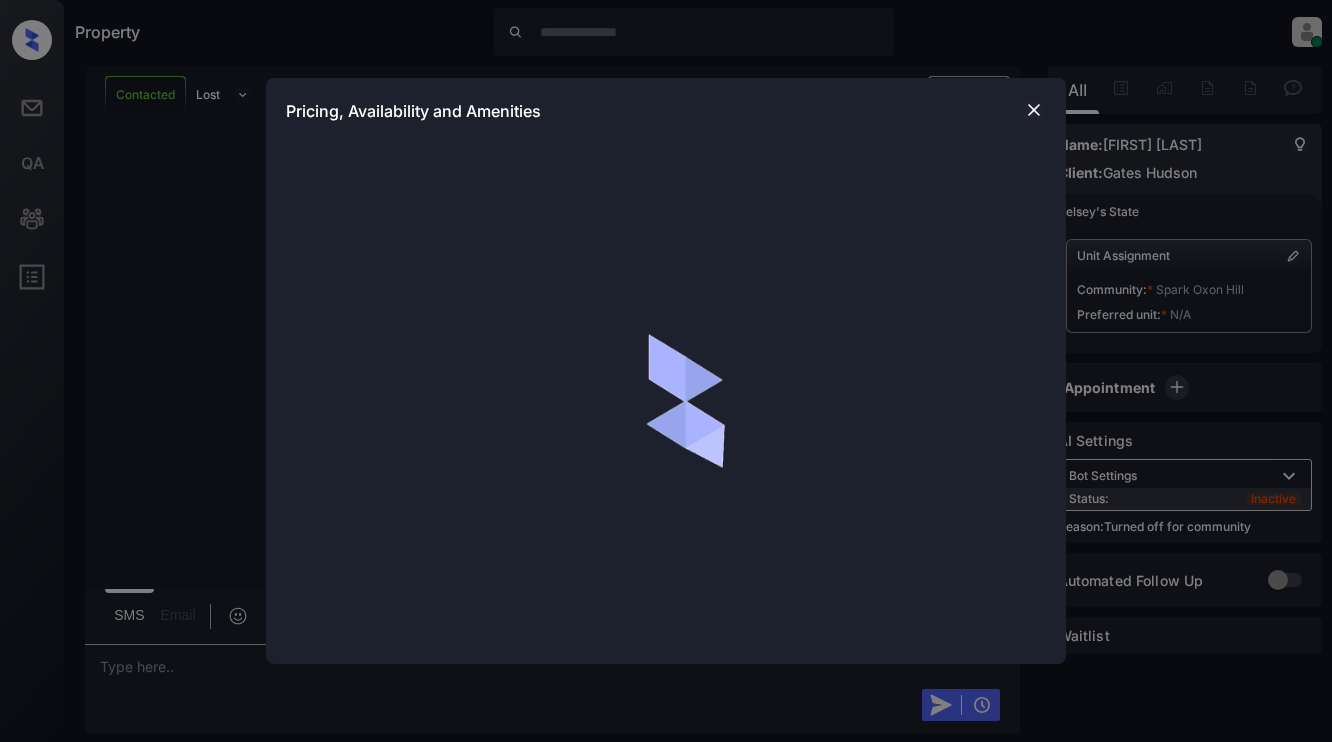 scroll, scrollTop: 0, scrollLeft: 0, axis: both 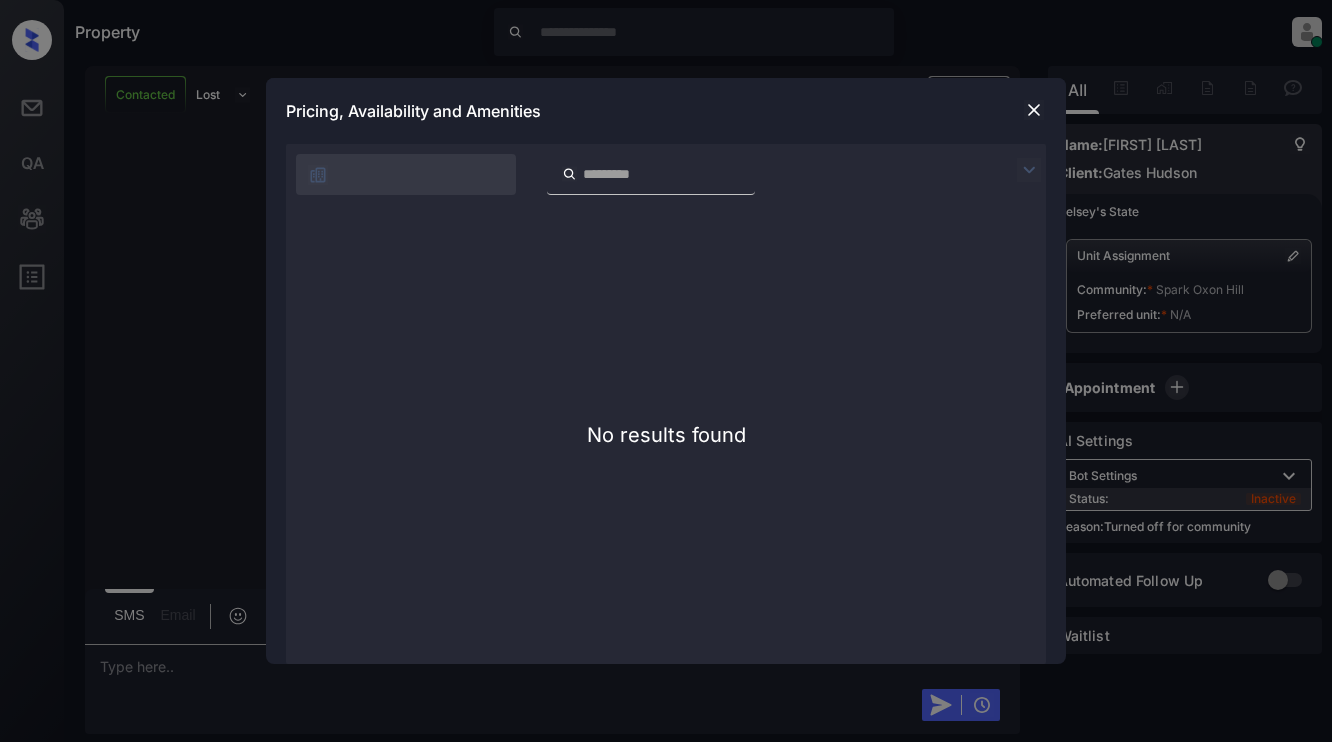 click at bounding box center (1034, 110) 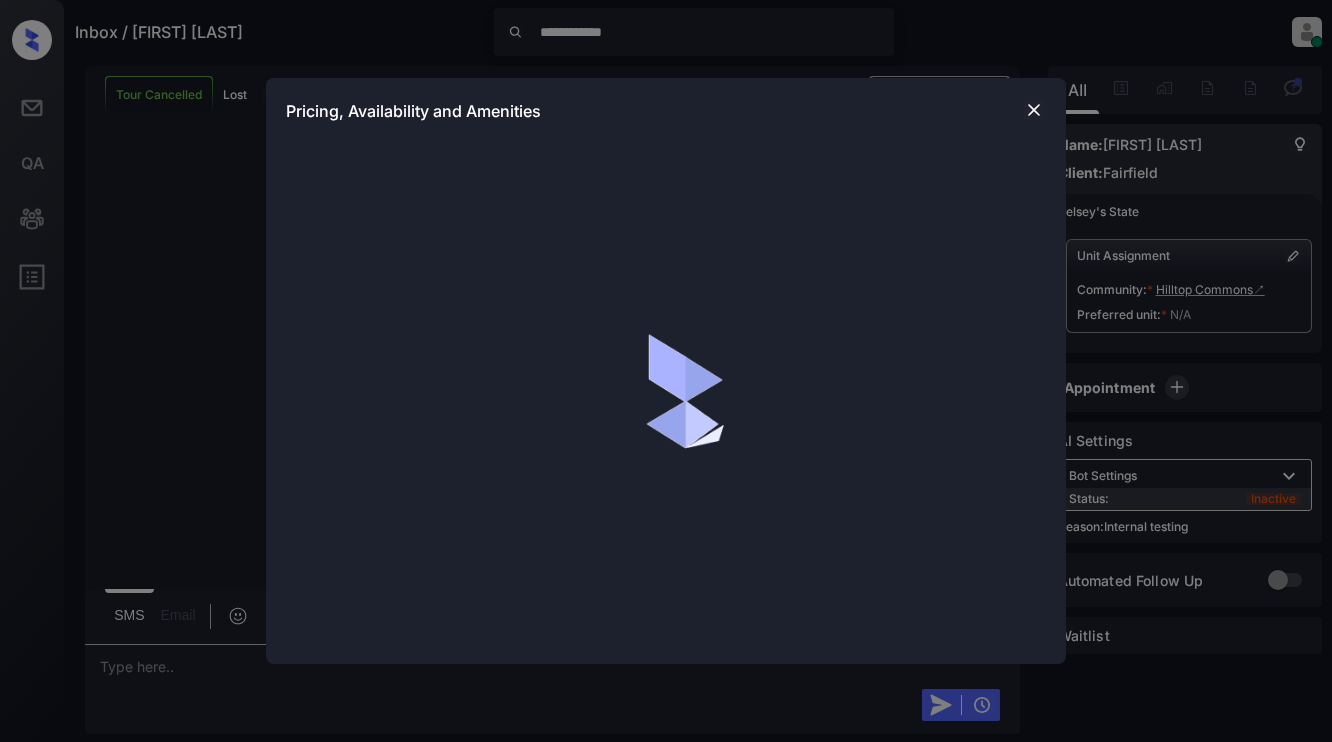 scroll, scrollTop: 0, scrollLeft: 0, axis: both 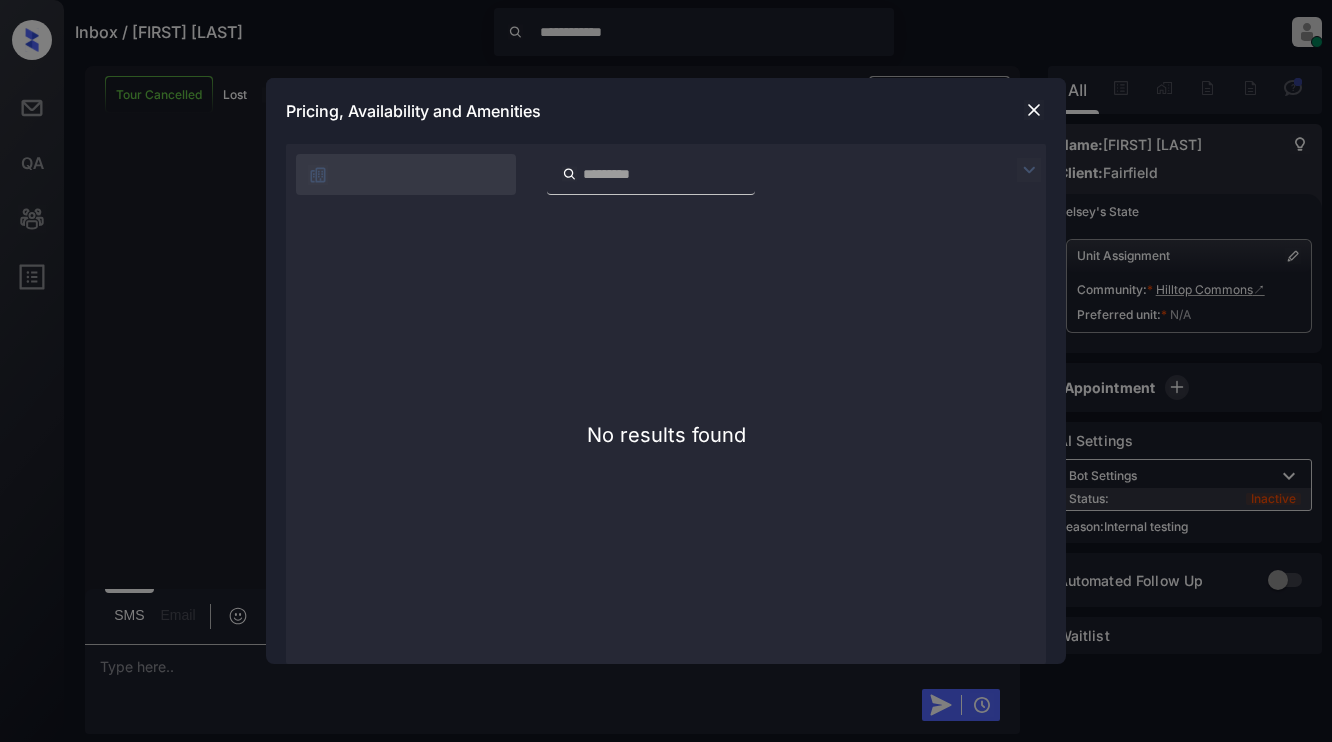 click at bounding box center (1034, 110) 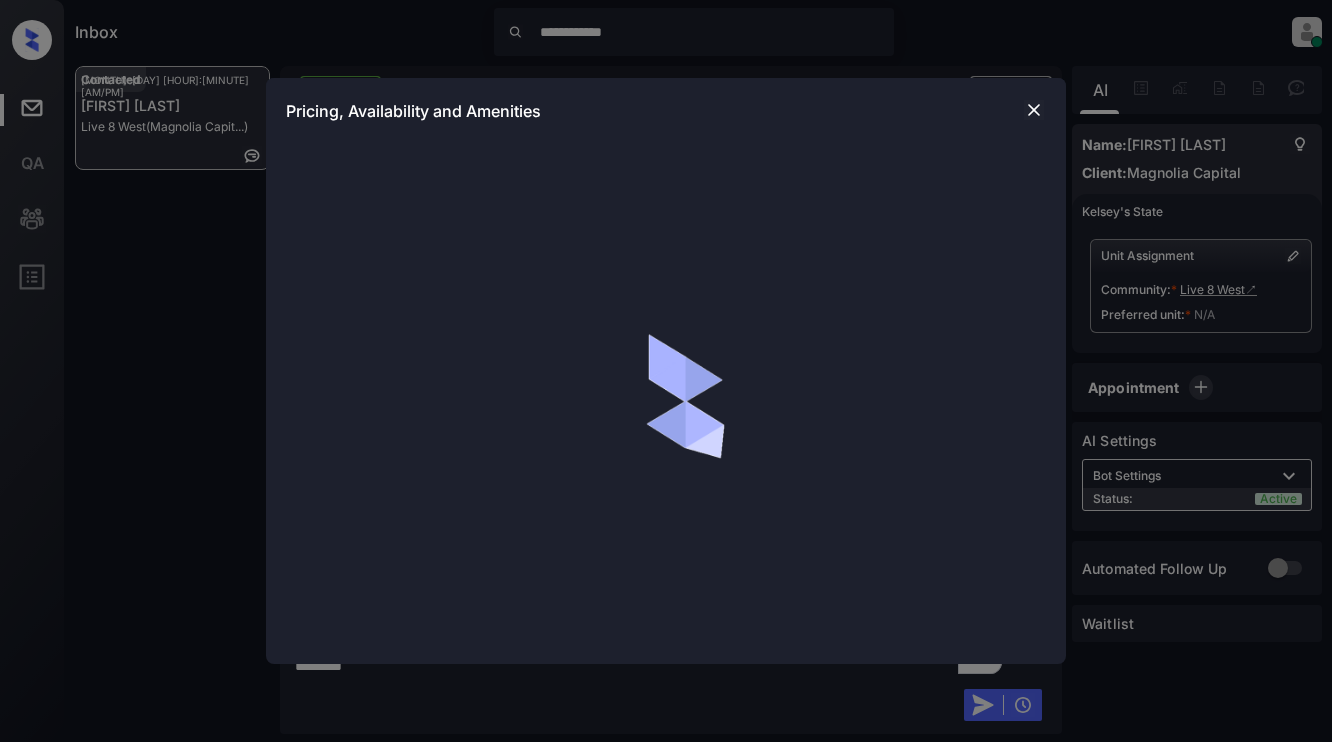 scroll, scrollTop: 0, scrollLeft: 0, axis: both 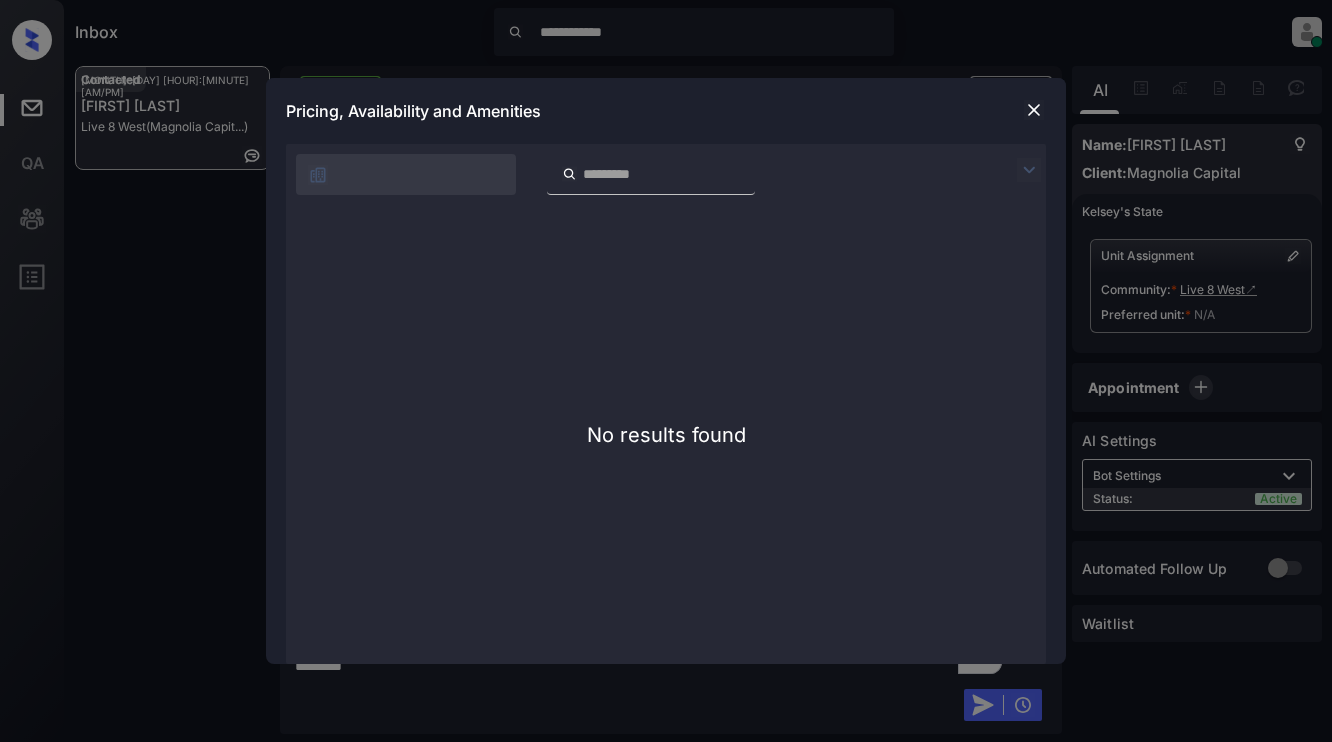 click at bounding box center [1034, 110] 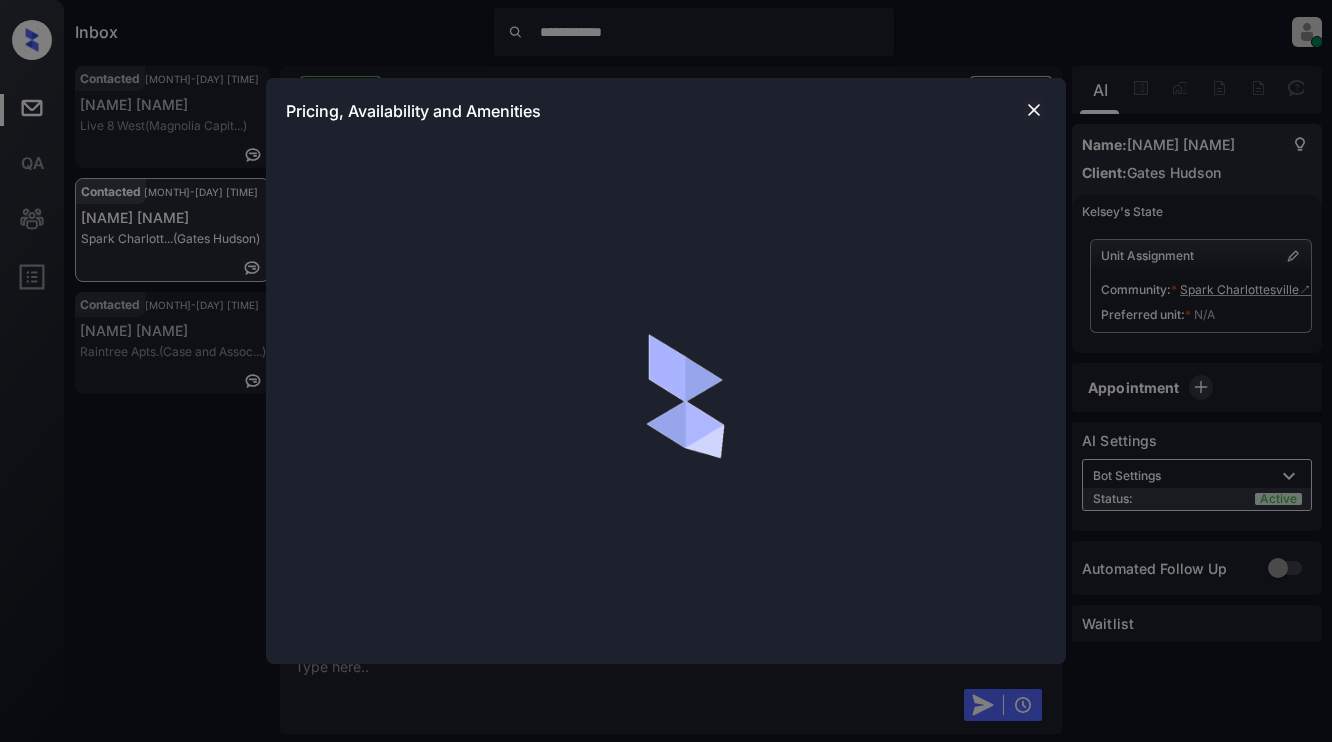 scroll, scrollTop: 0, scrollLeft: 0, axis: both 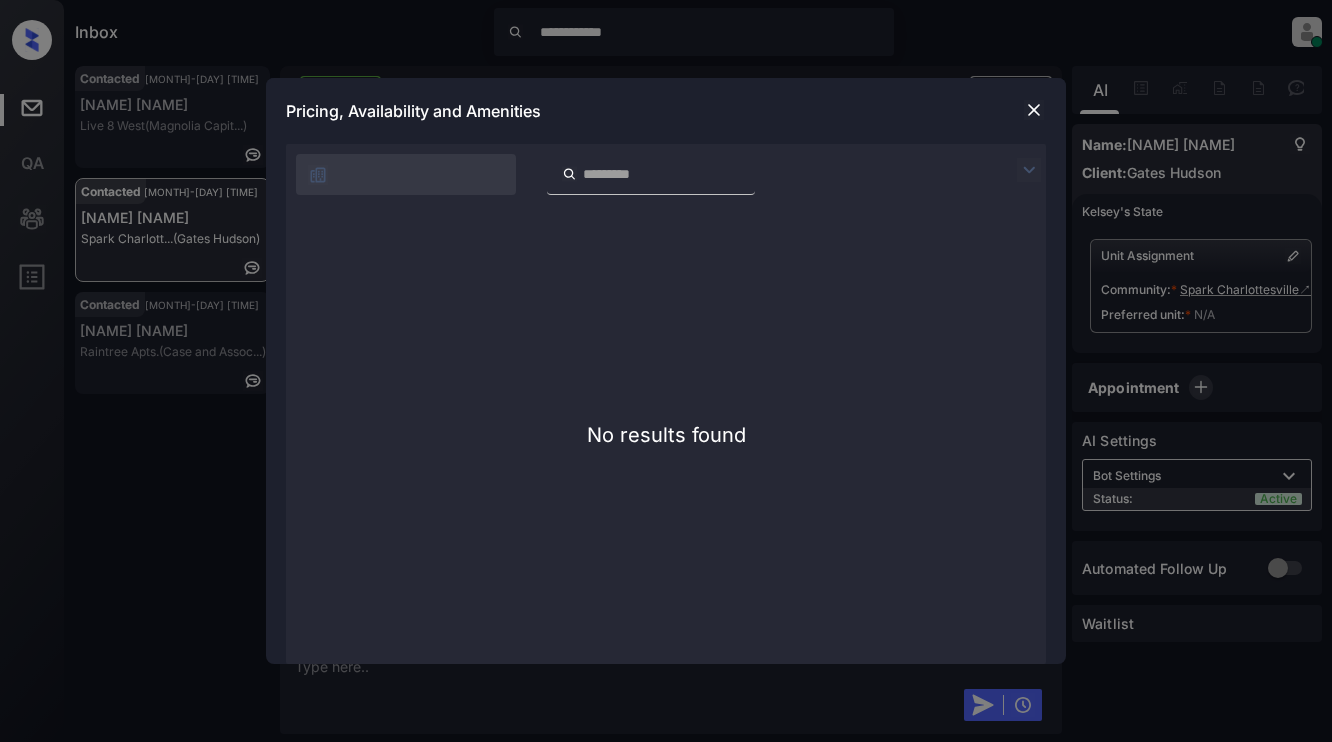 click at bounding box center [1034, 110] 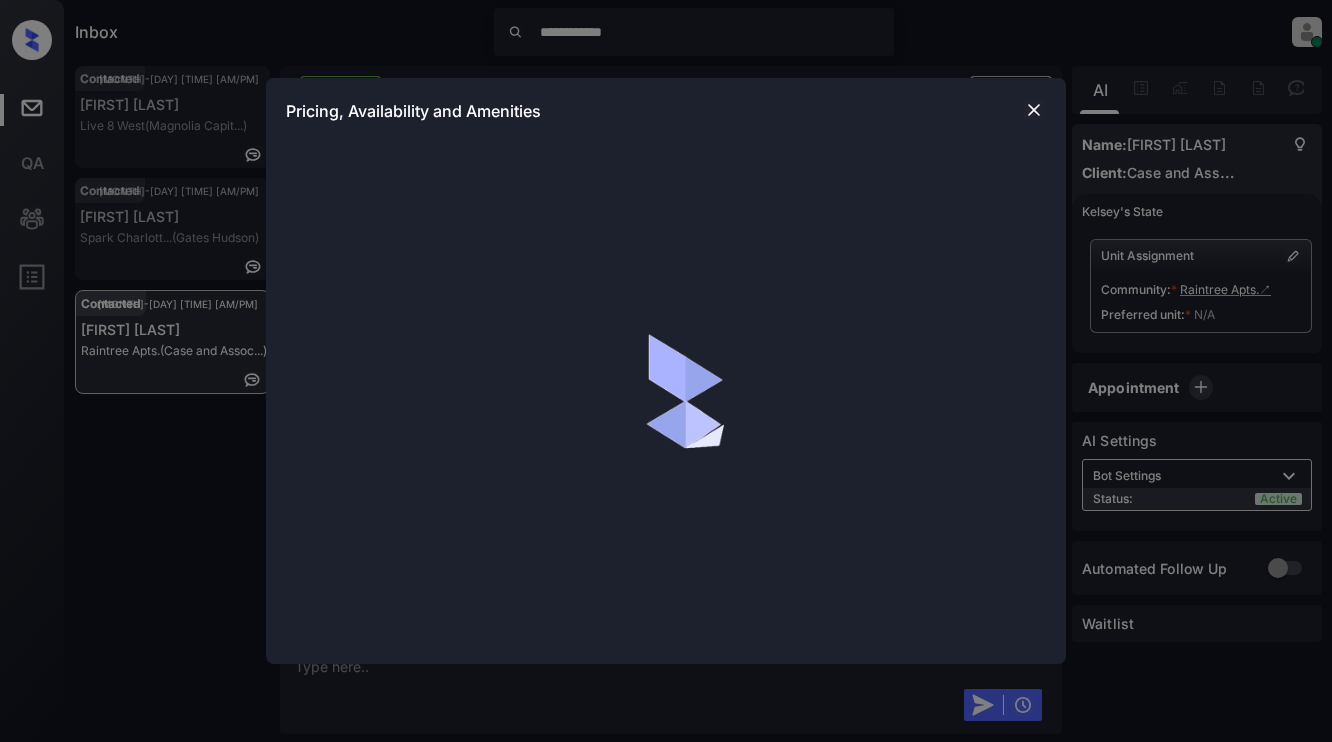 scroll, scrollTop: 0, scrollLeft: 0, axis: both 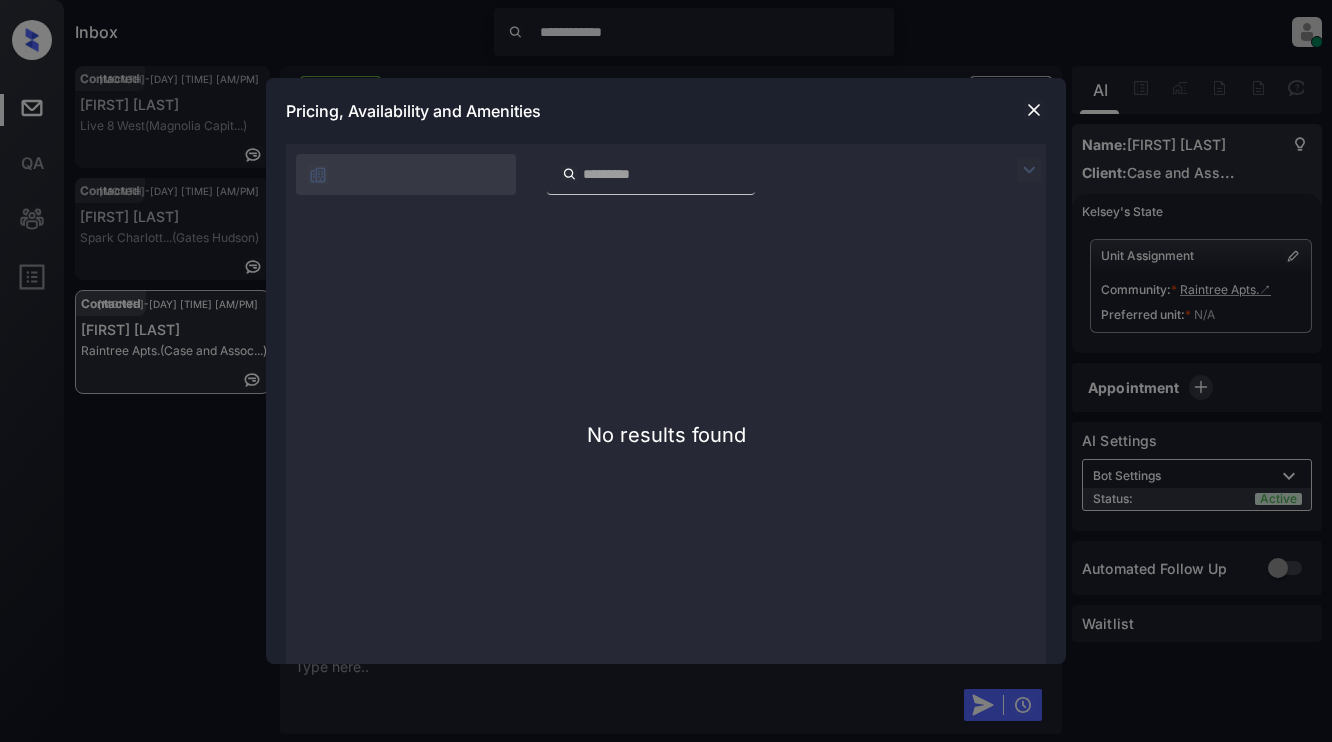 click at bounding box center [1034, 110] 